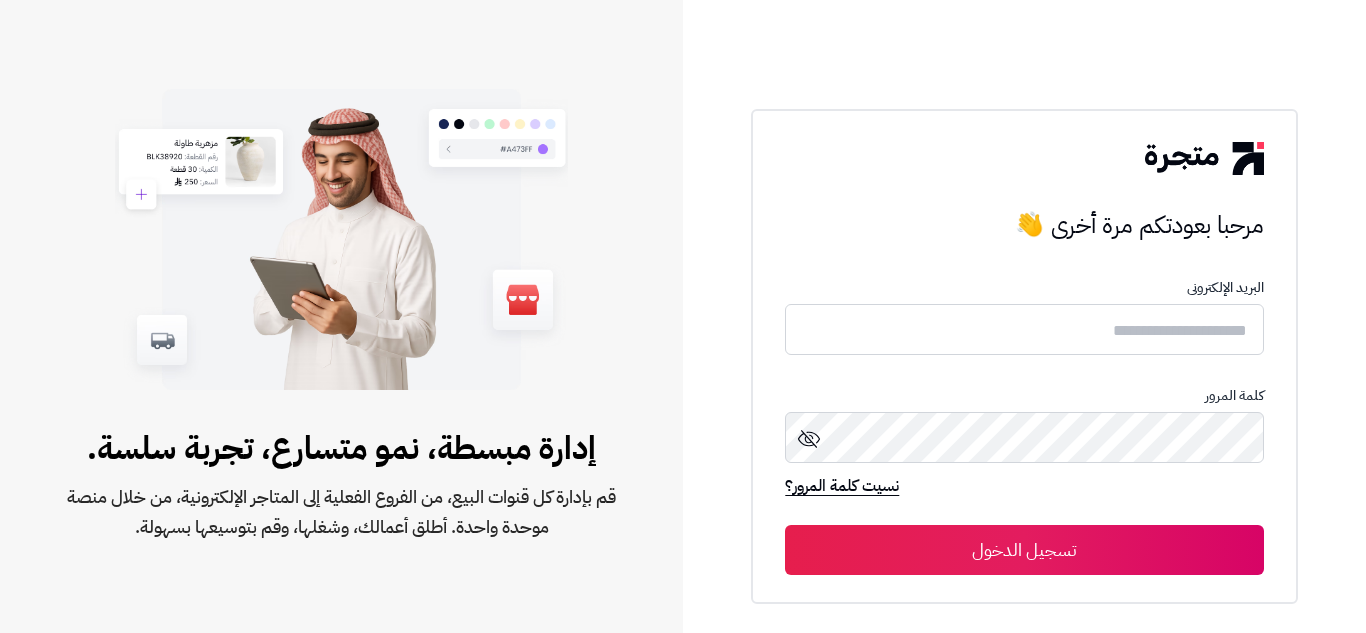 scroll, scrollTop: 0, scrollLeft: 0, axis: both 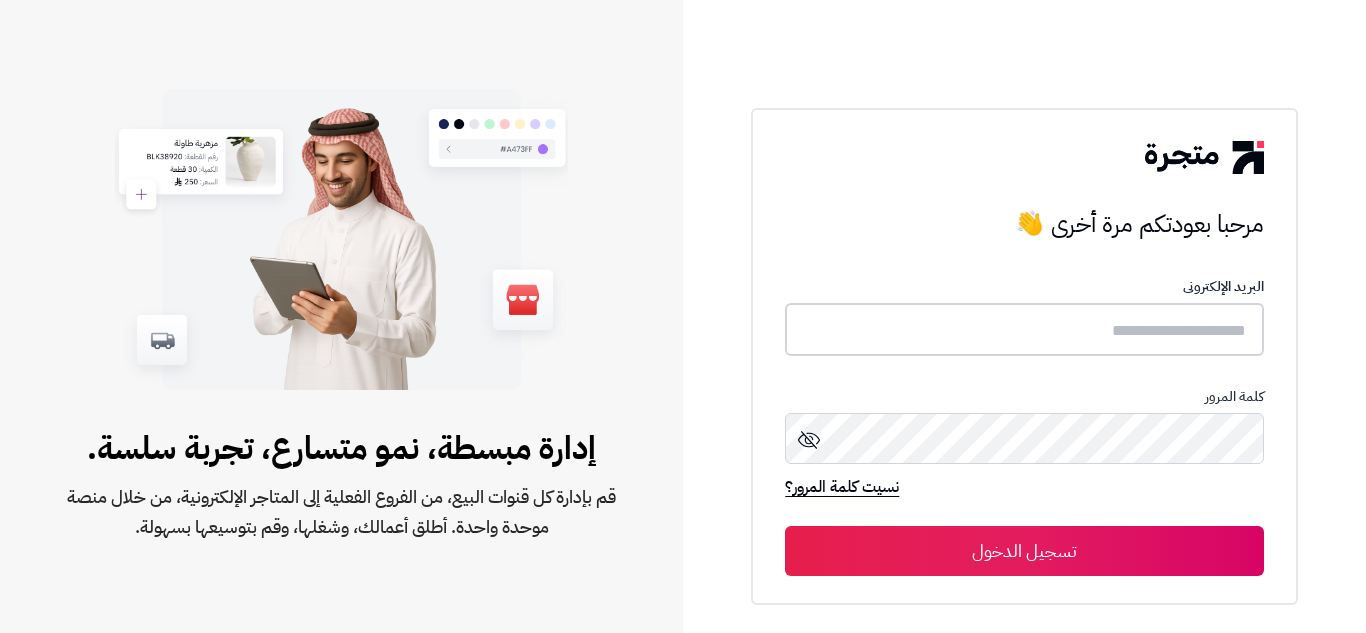type on "**********" 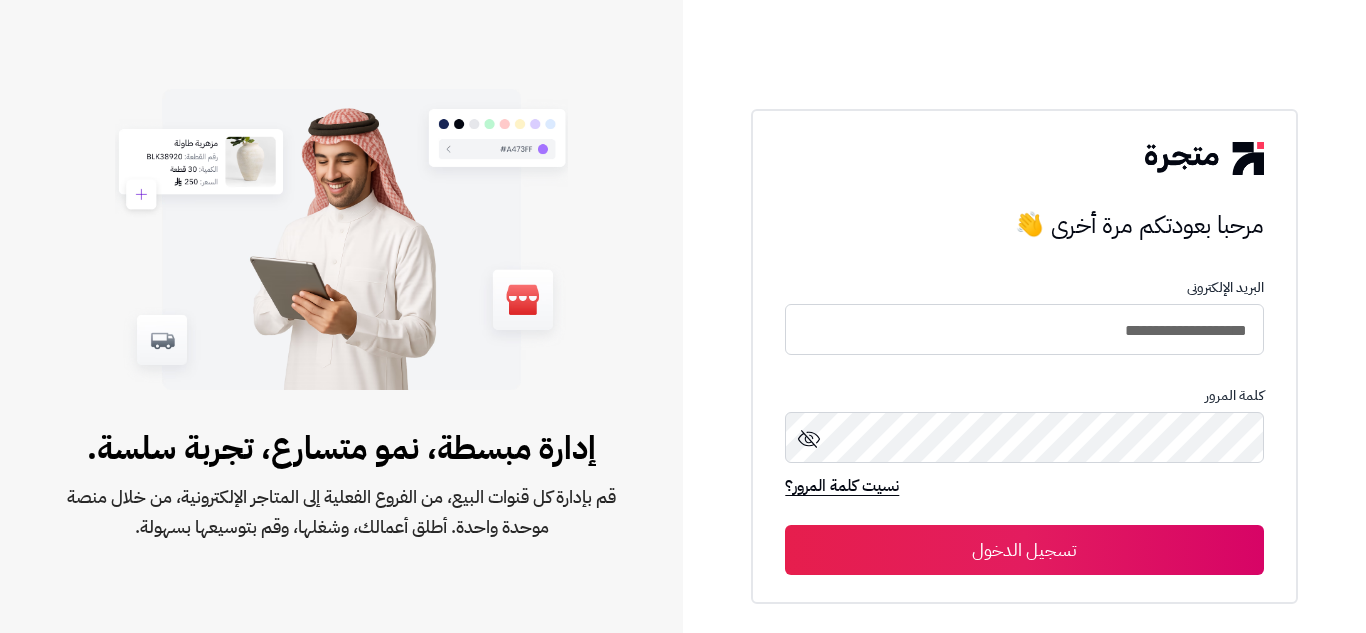 click on "تسجيل الدخول" at bounding box center (1024, 550) 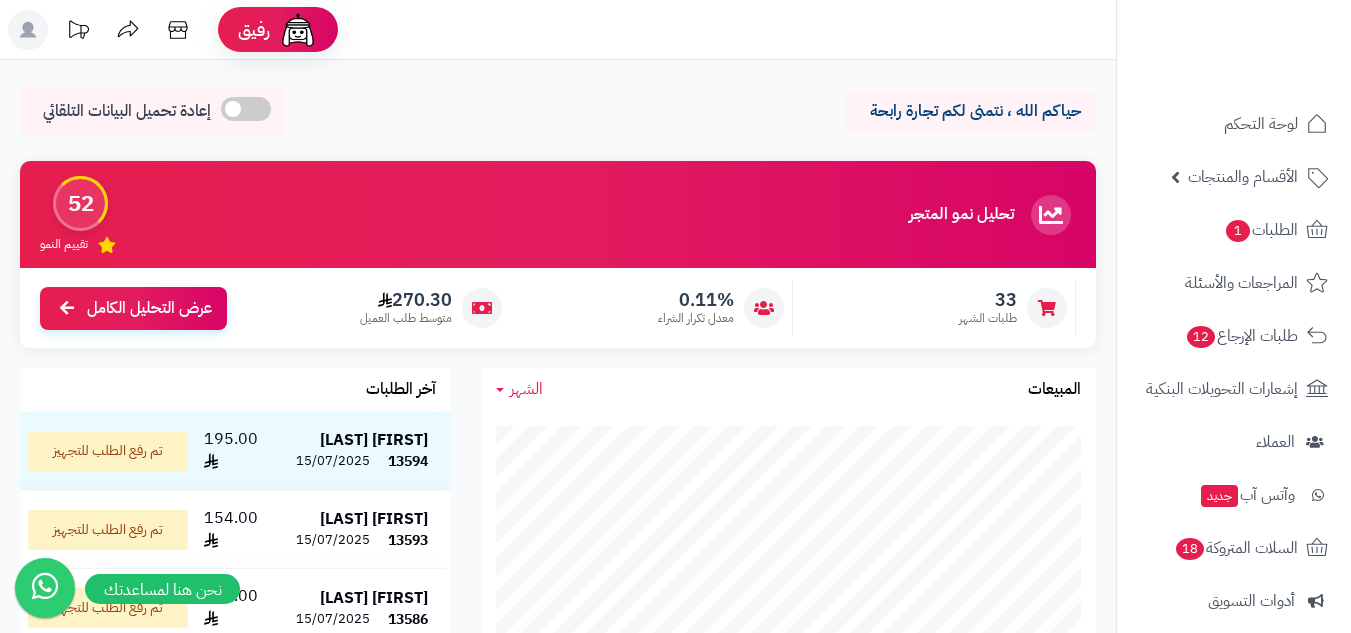 scroll, scrollTop: 0, scrollLeft: 0, axis: both 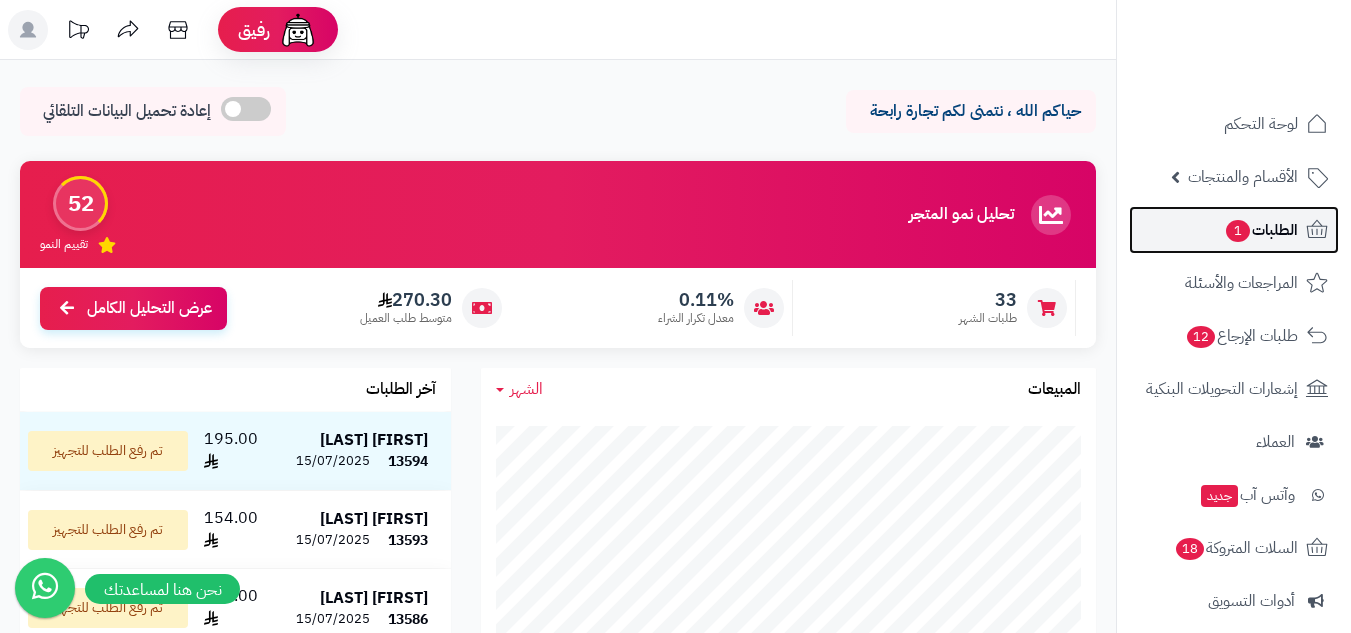 click on "الطلبات  1" at bounding box center (1261, 230) 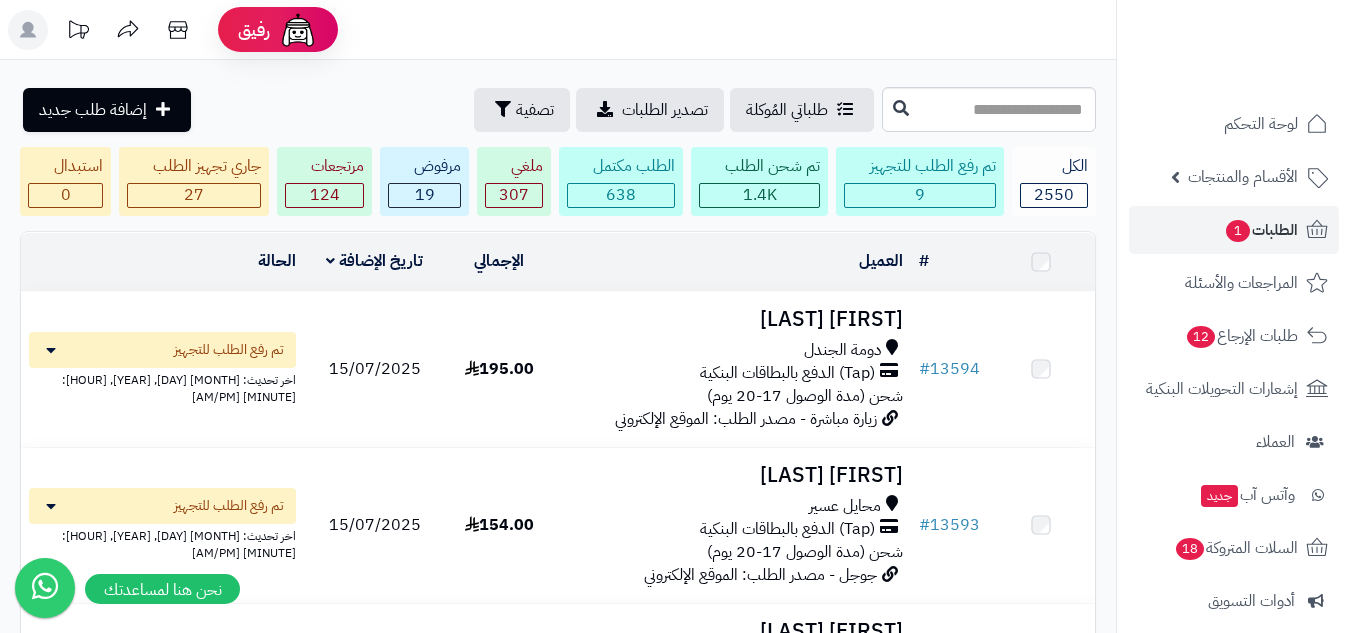 scroll, scrollTop: 0, scrollLeft: 0, axis: both 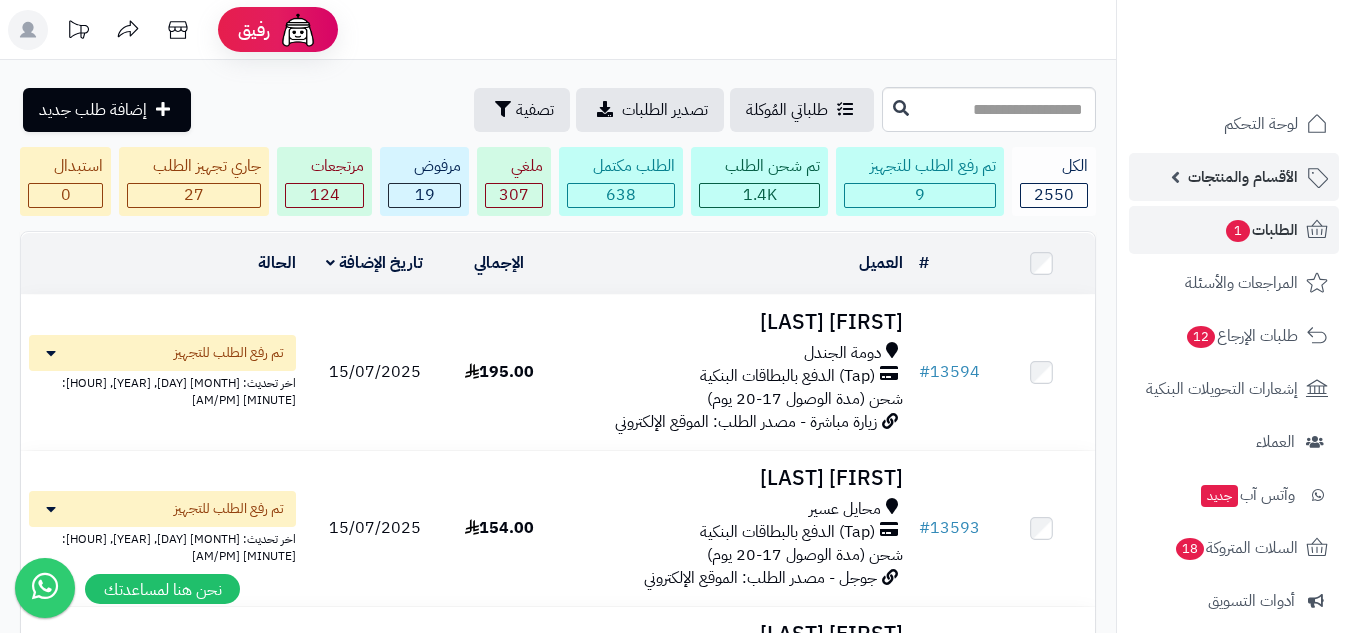 click on "الأقسام والمنتجات" at bounding box center (1243, 177) 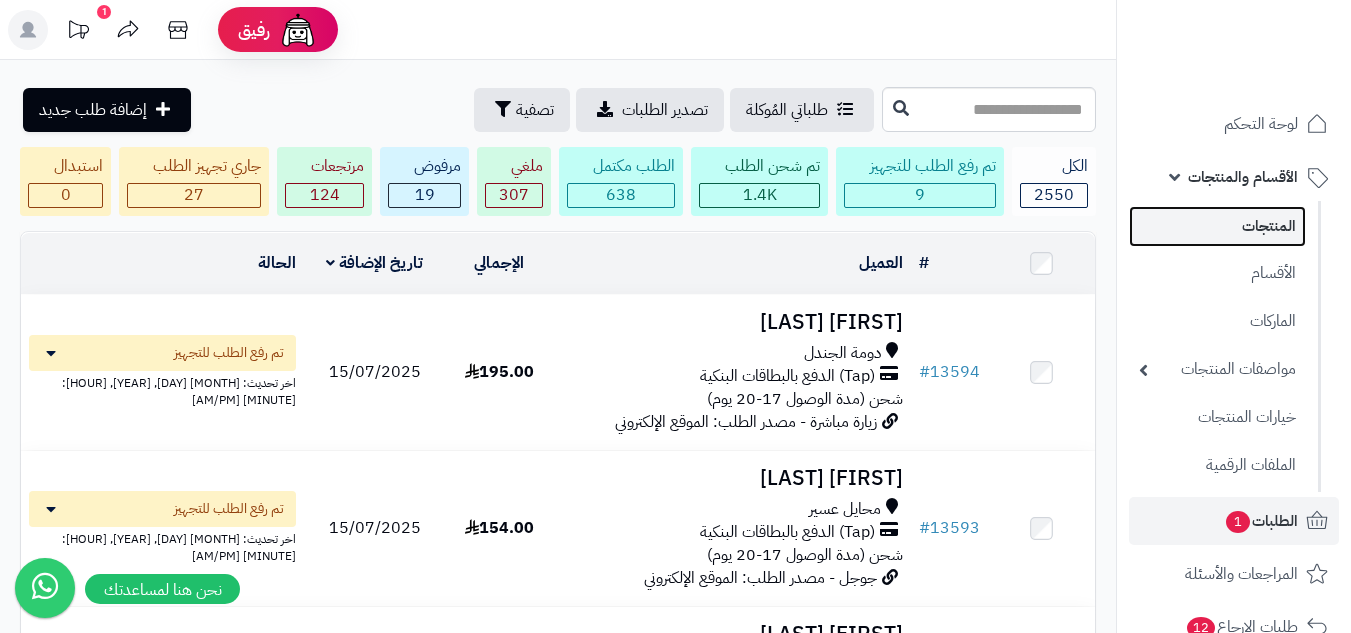 click on "المنتجات" at bounding box center (1217, 226) 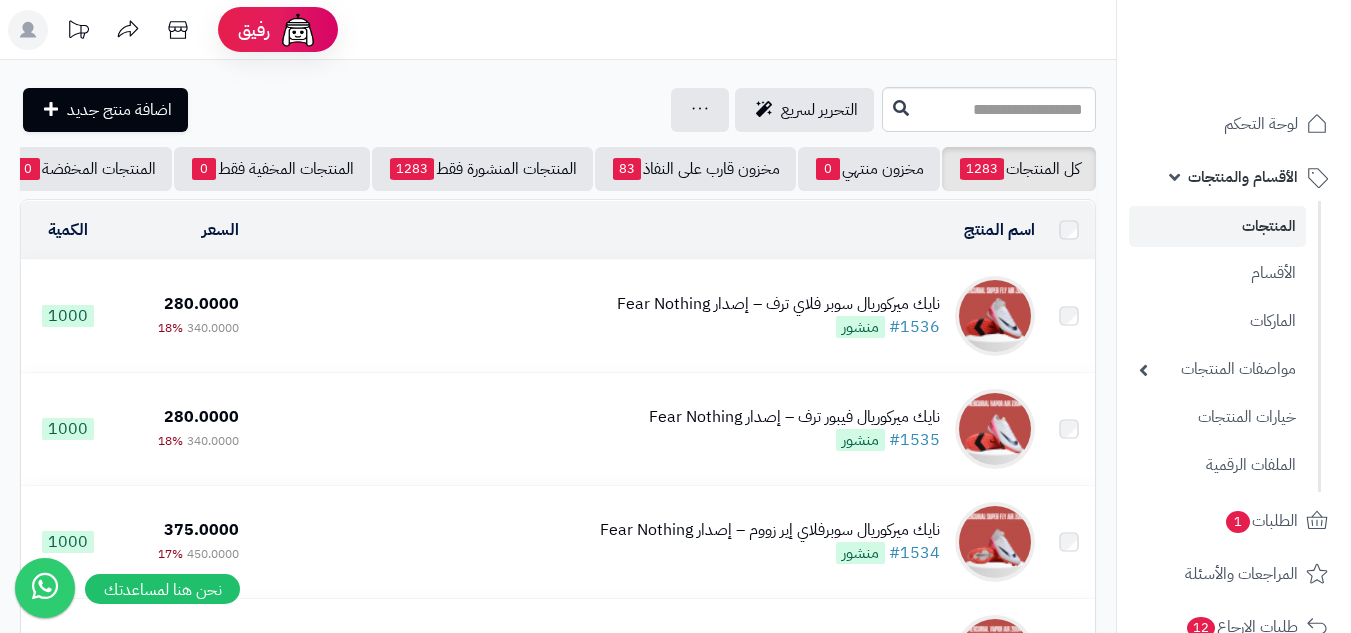 scroll, scrollTop: 0, scrollLeft: 0, axis: both 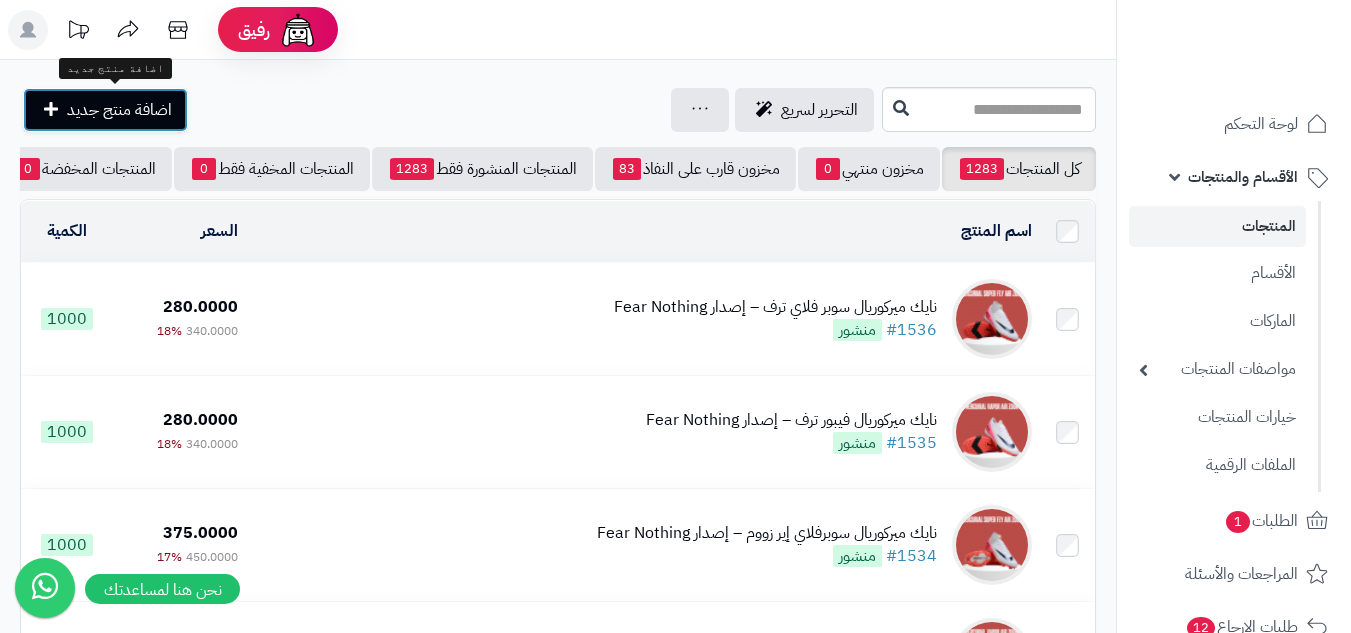 click on "اضافة منتج جديد" at bounding box center [119, 110] 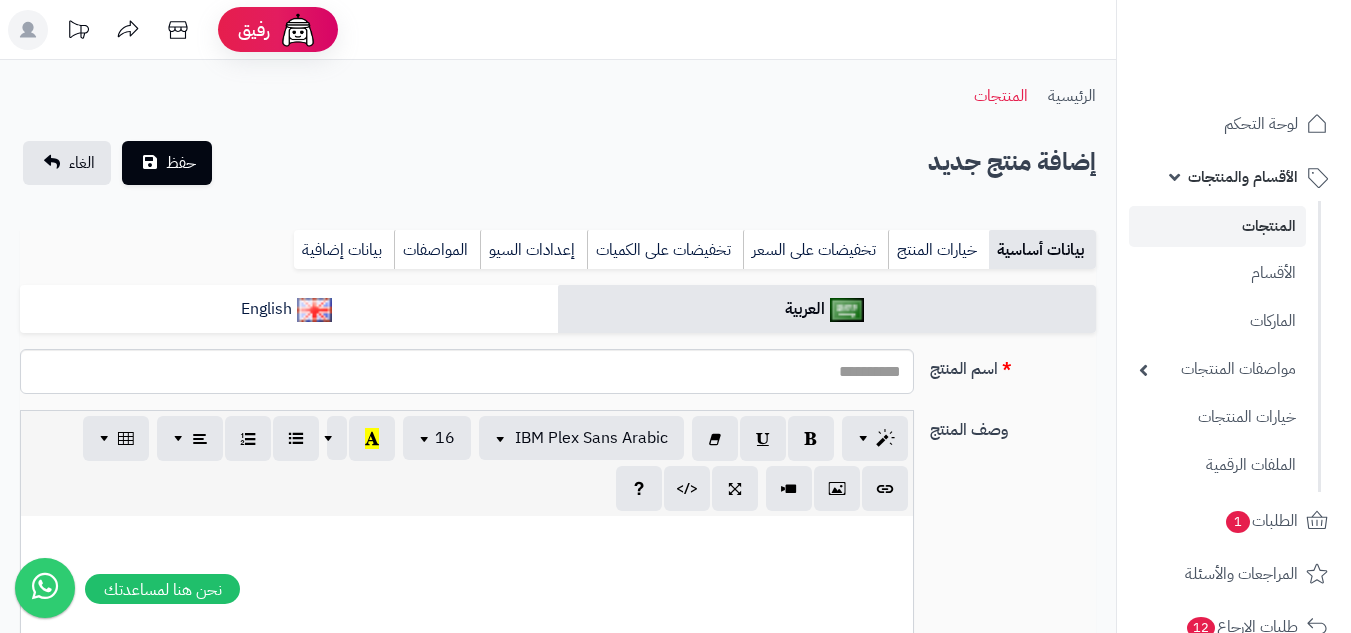 select 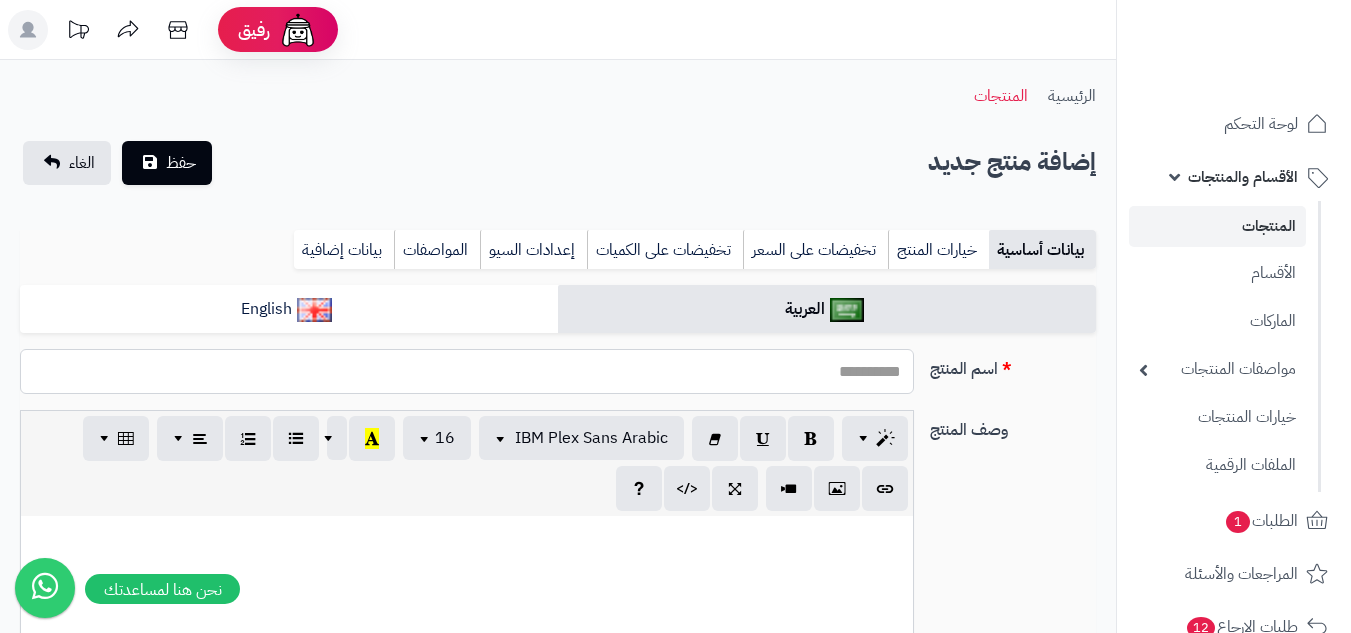 click on "اسم المنتج" at bounding box center [467, 371] 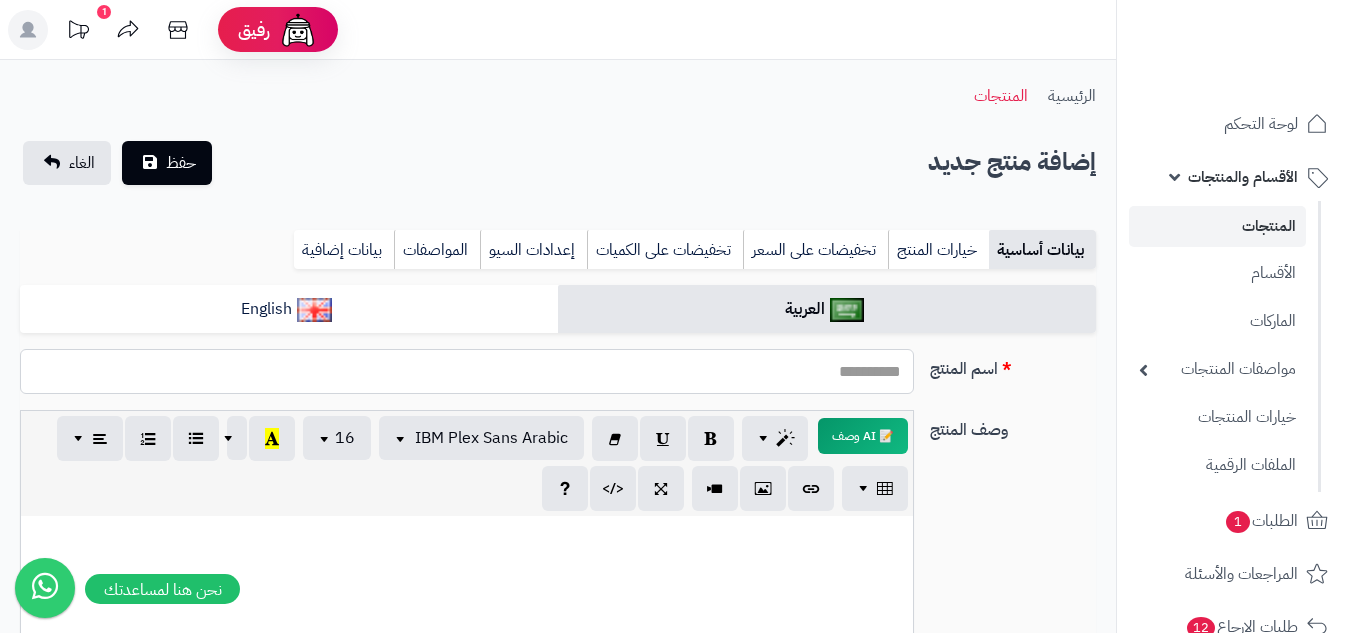 paste on "**********" 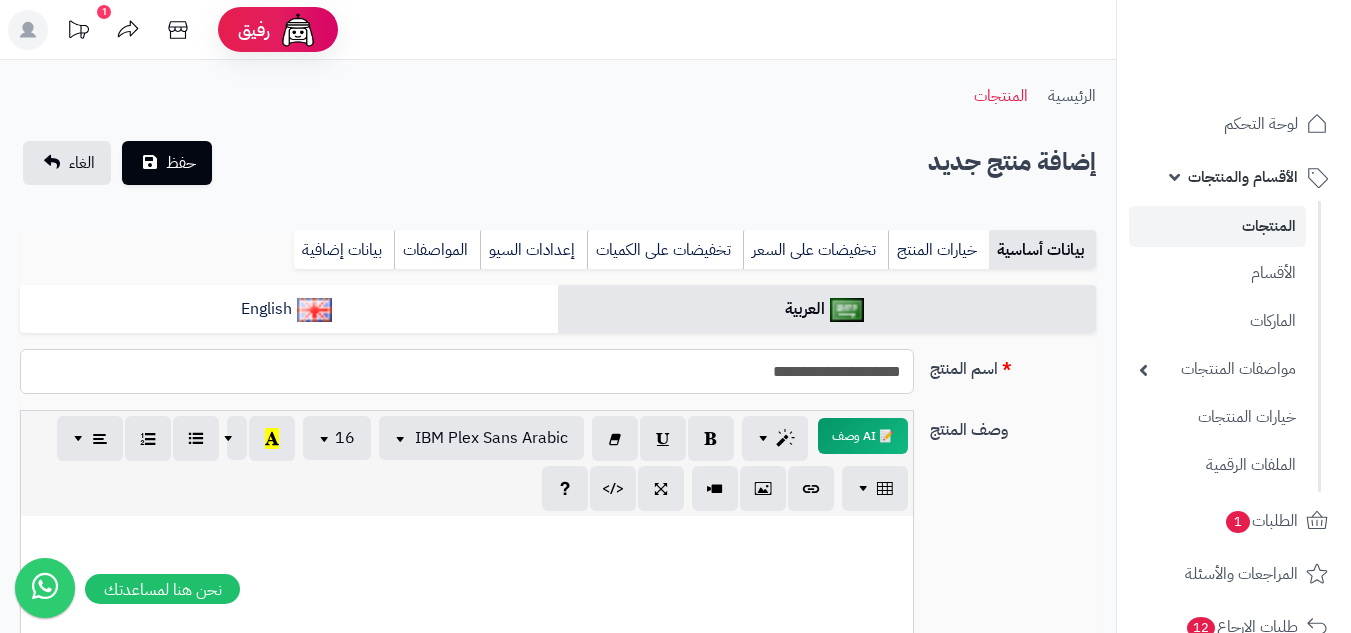 paste on "**********" 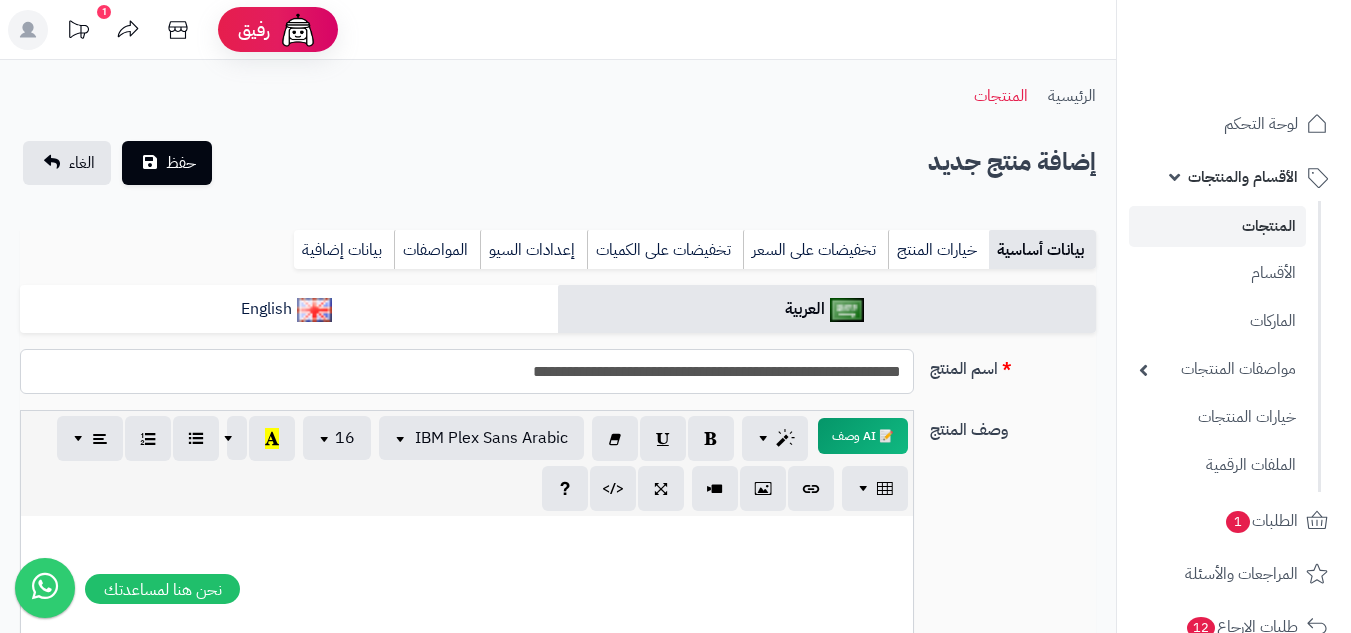 click on "**********" at bounding box center (467, 371) 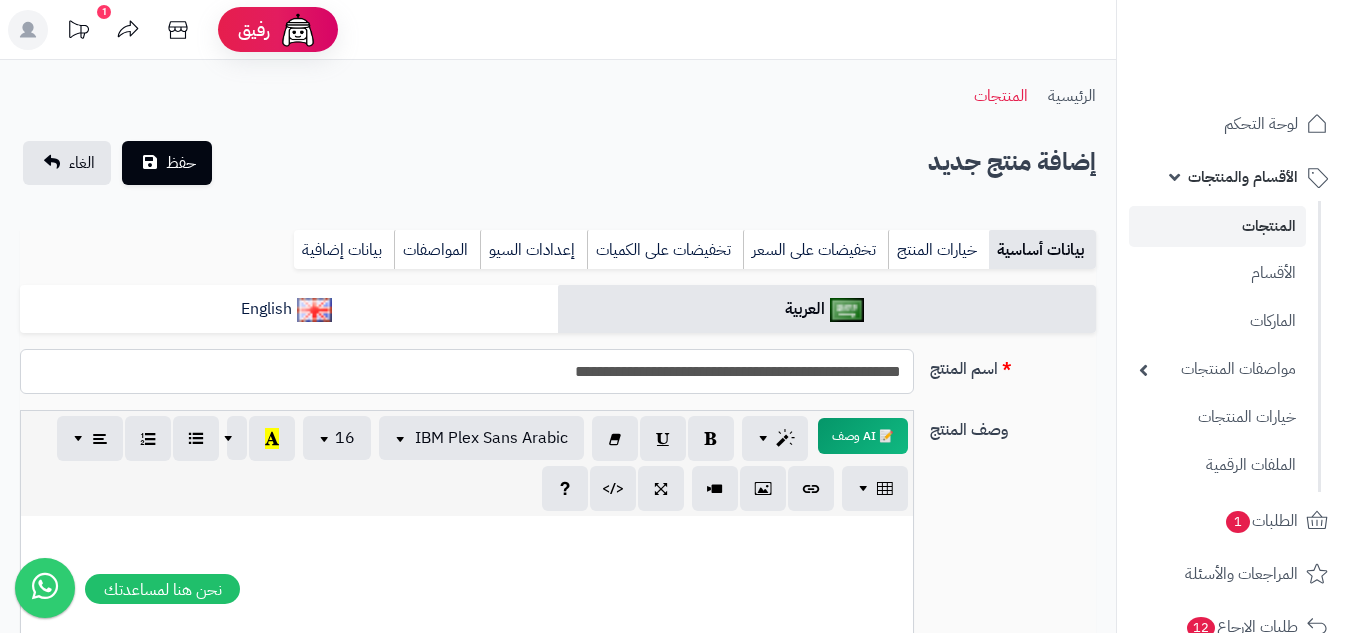 click on "**********" at bounding box center [467, 371] 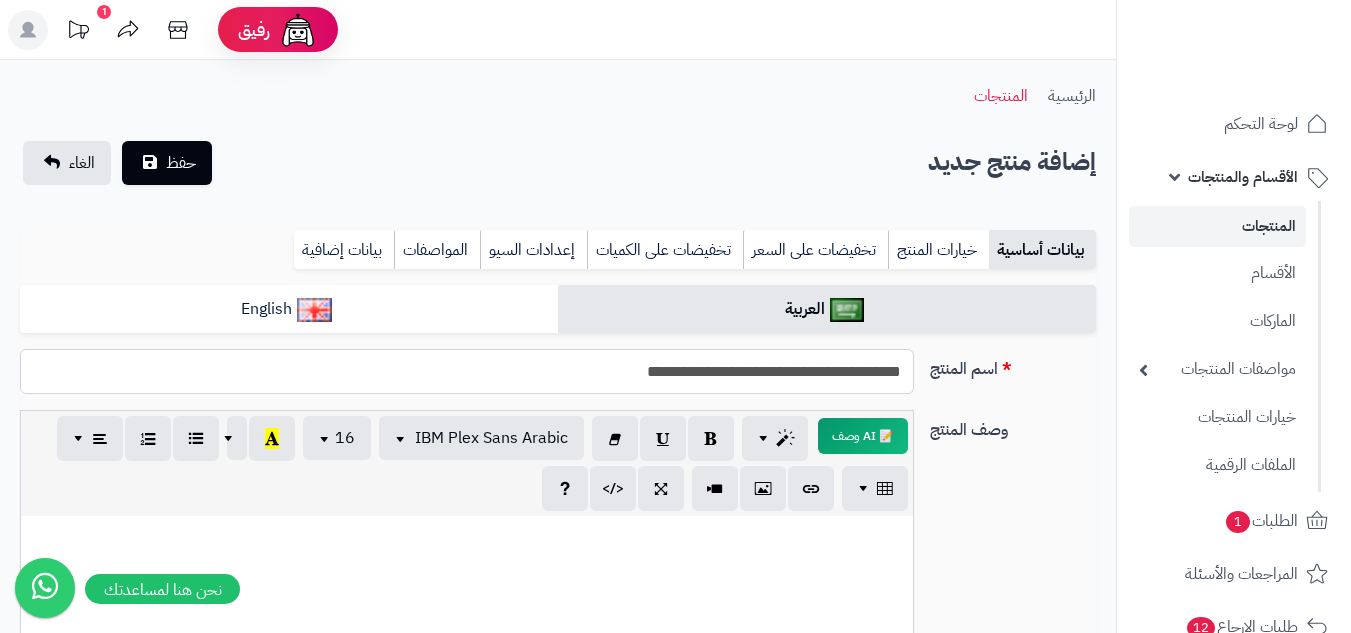 click on "**********" at bounding box center [467, 371] 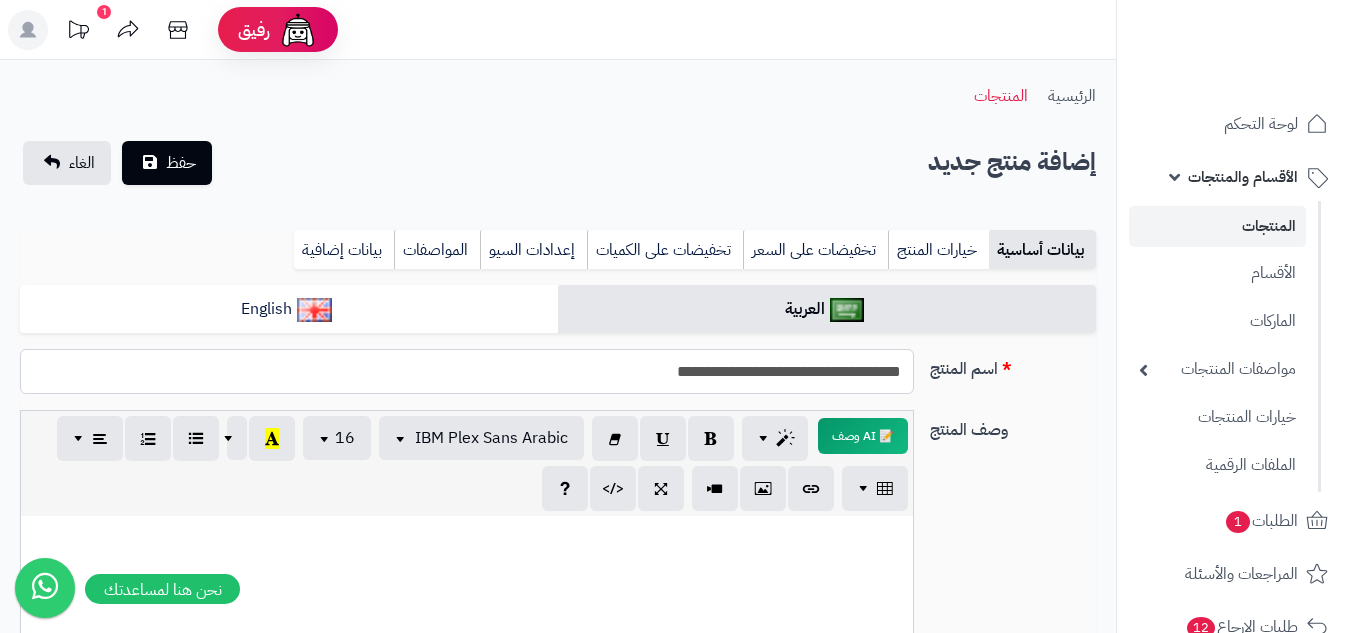 paste on "**********" 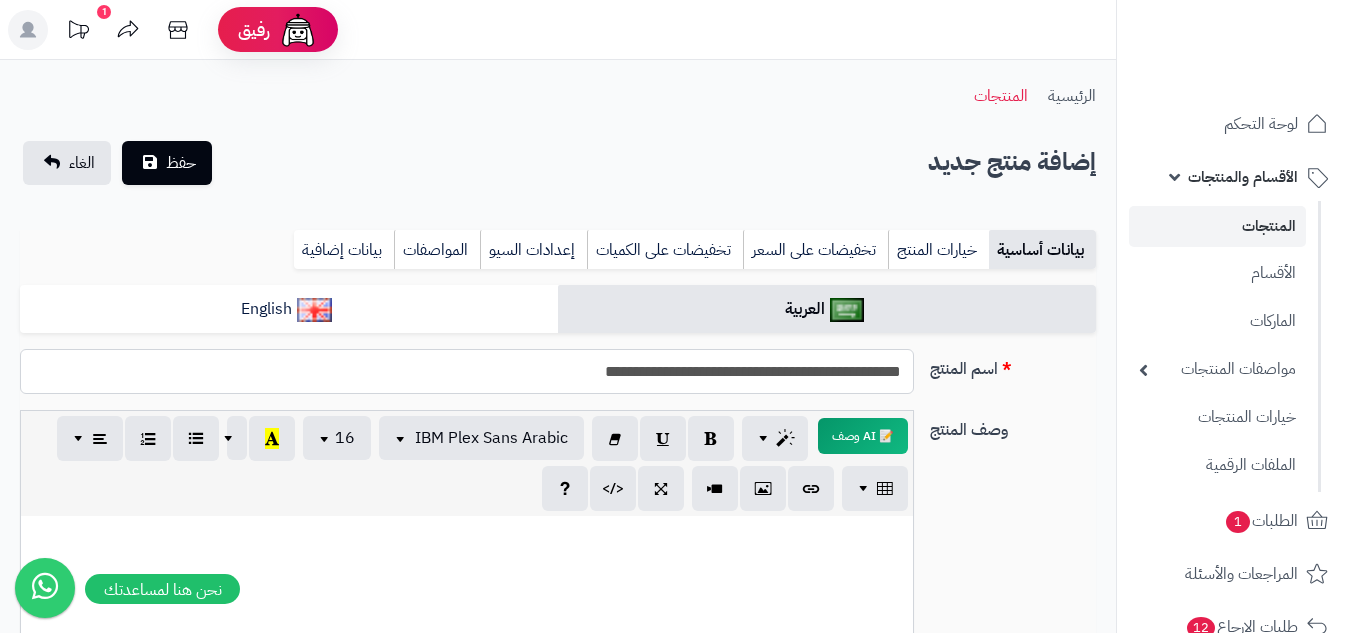 type on "**********" 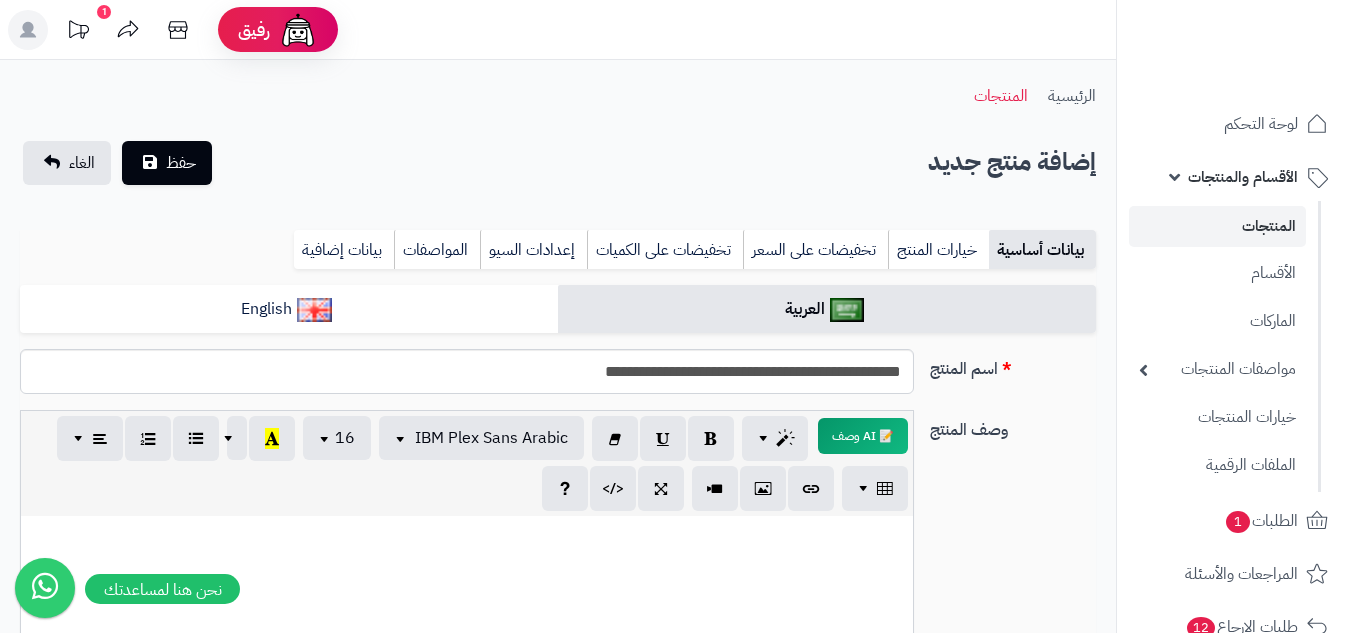 click at bounding box center [467, 537] 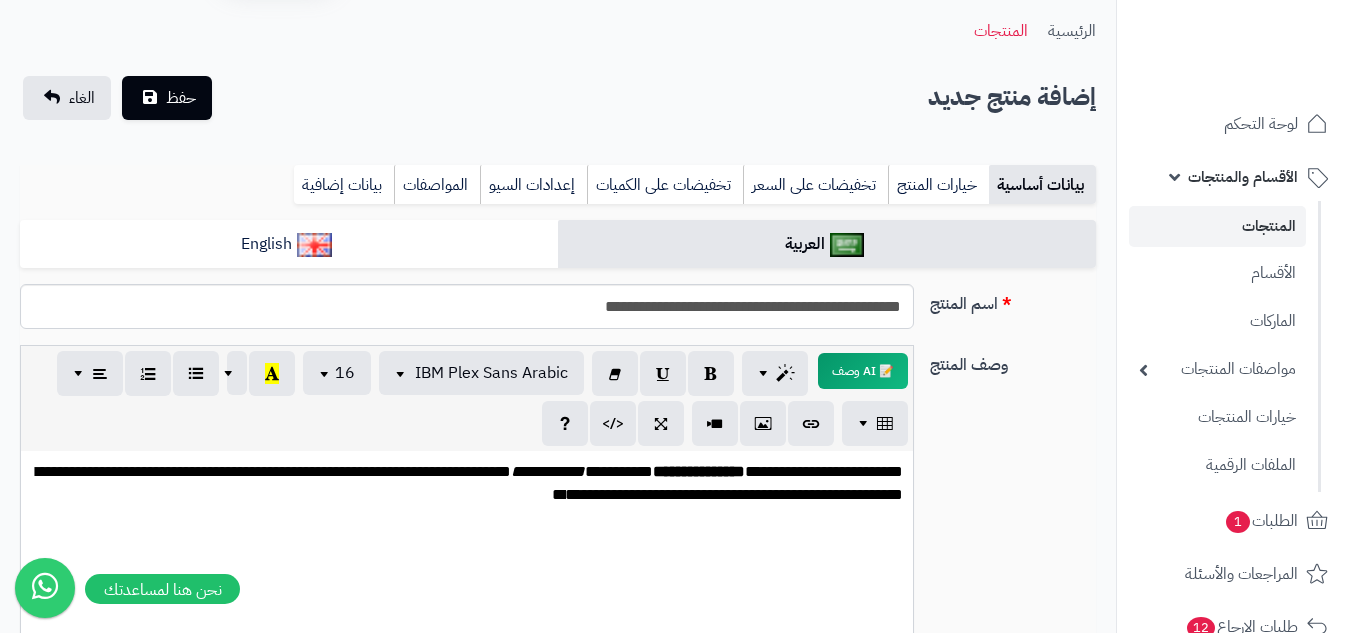 scroll, scrollTop: 100, scrollLeft: 0, axis: vertical 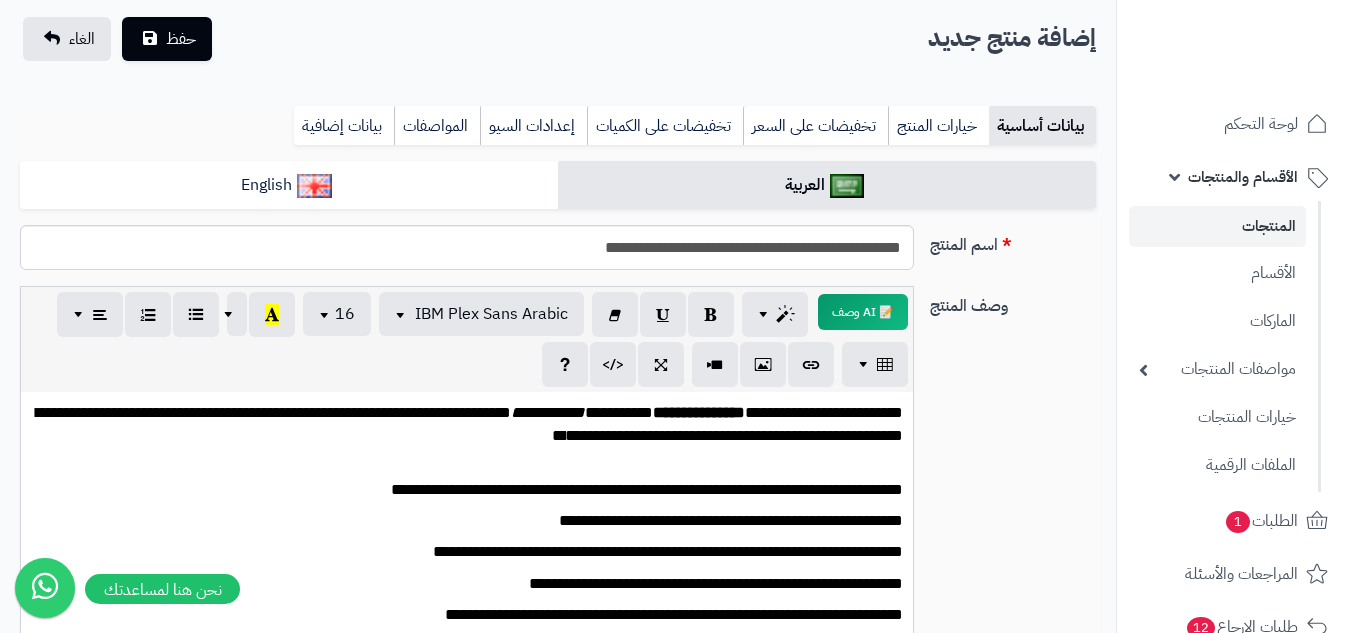 click on "**********" at bounding box center (467, 521) 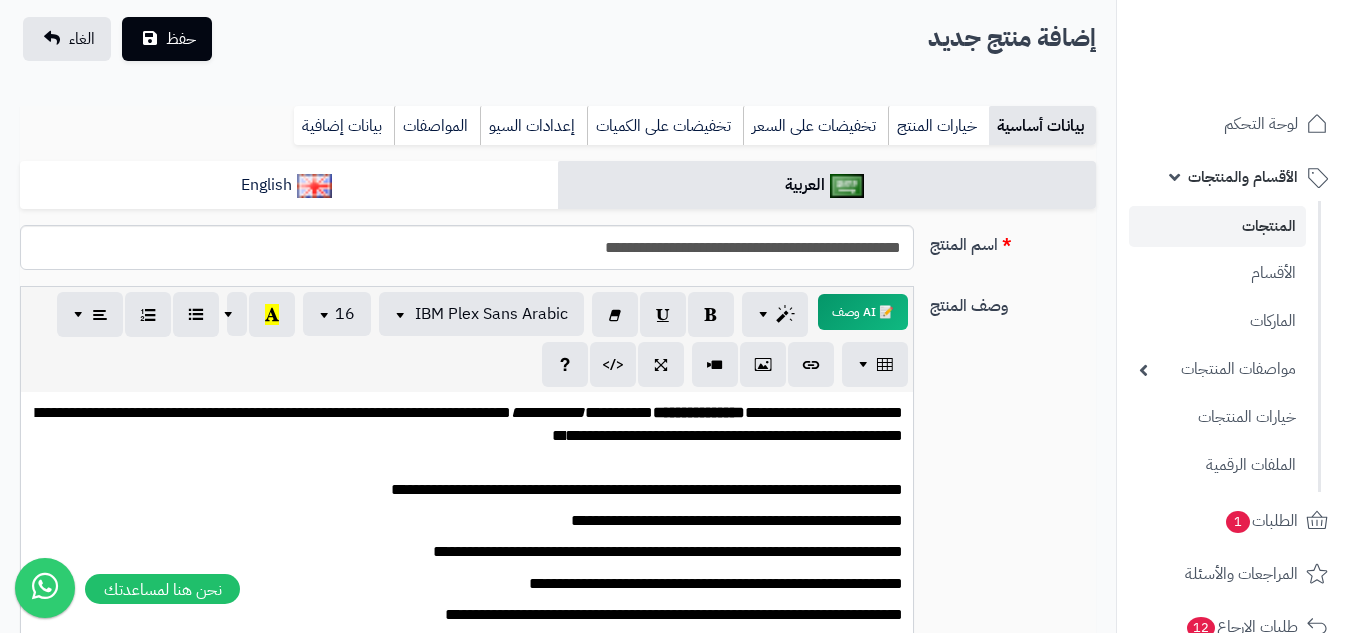 click on "**********" at bounding box center (467, 521) 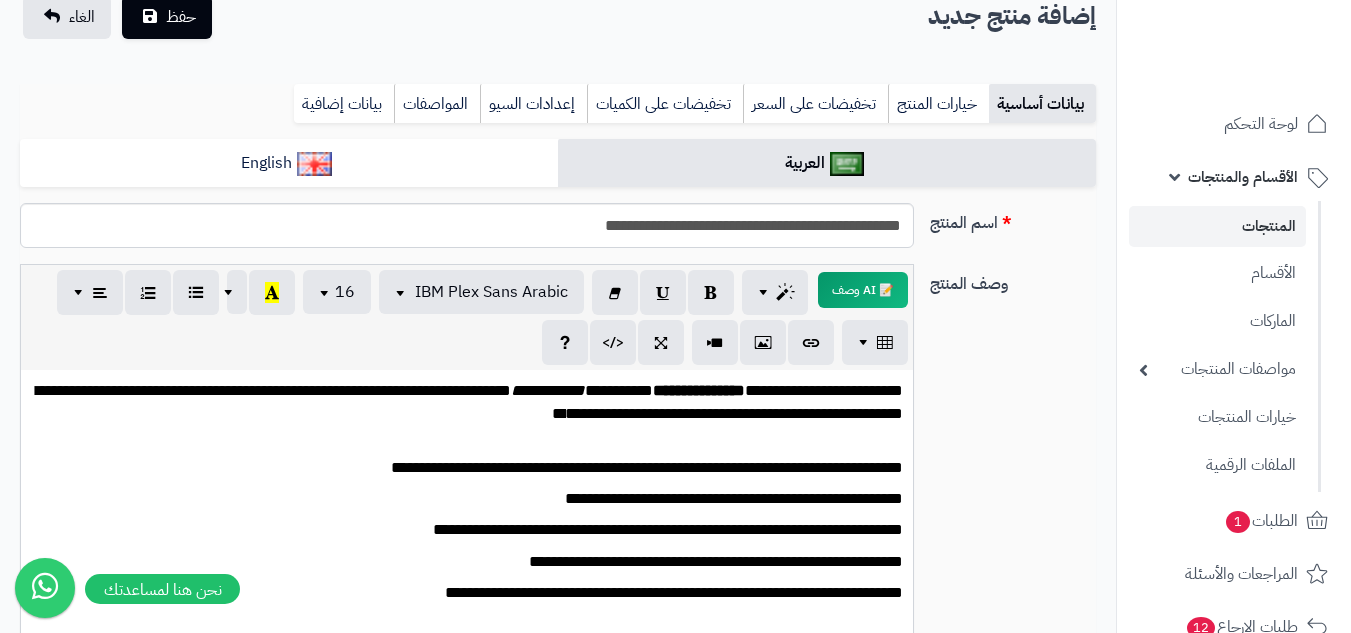 scroll, scrollTop: 224, scrollLeft: 0, axis: vertical 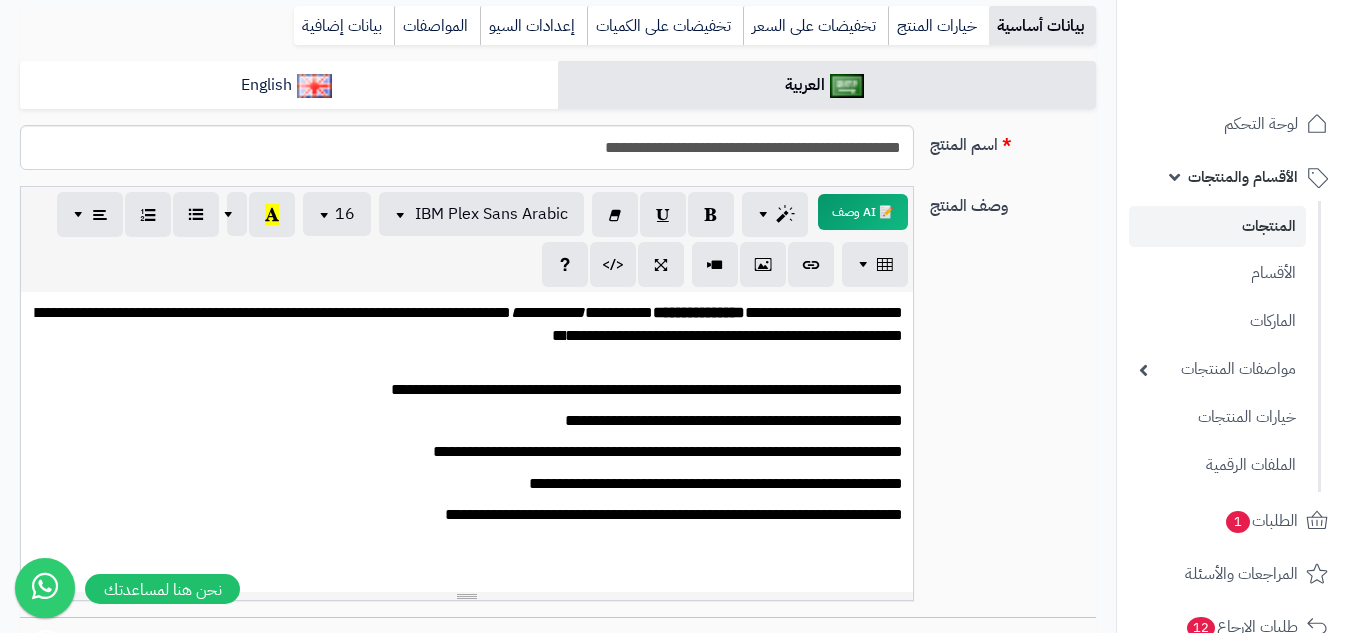 drag, startPoint x: 824, startPoint y: 388, endPoint x: 1016, endPoint y: 485, distance: 215.1116 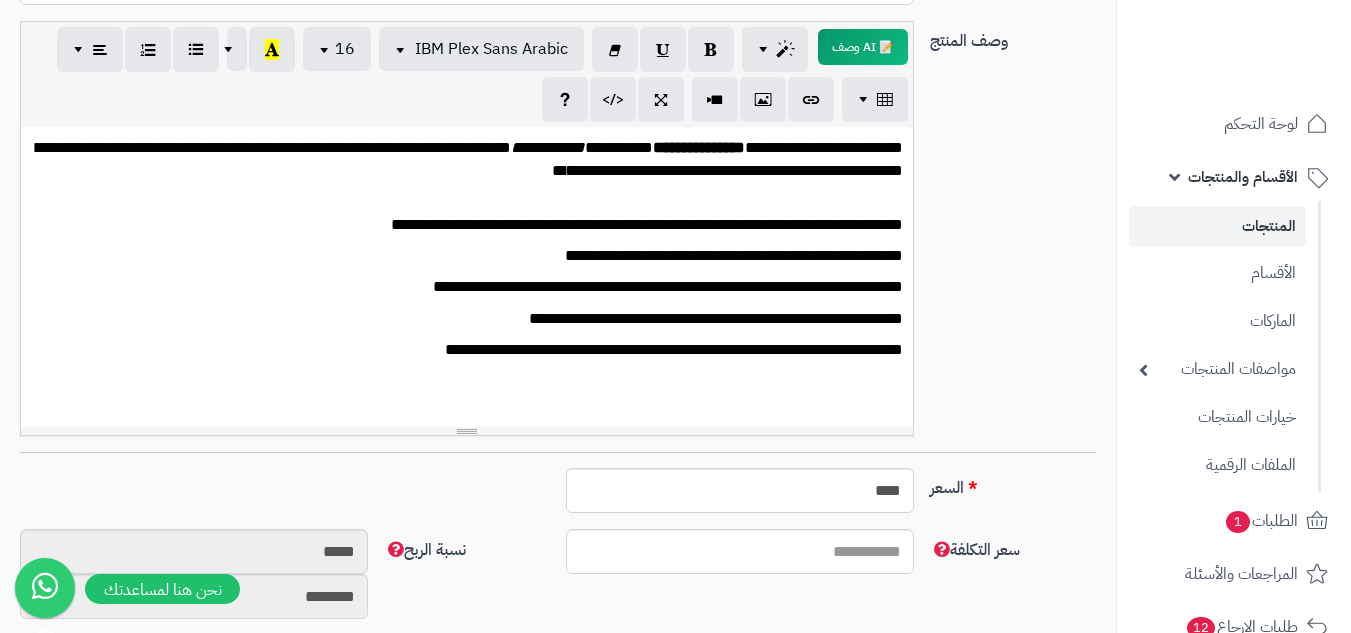 scroll, scrollTop: 424, scrollLeft: 0, axis: vertical 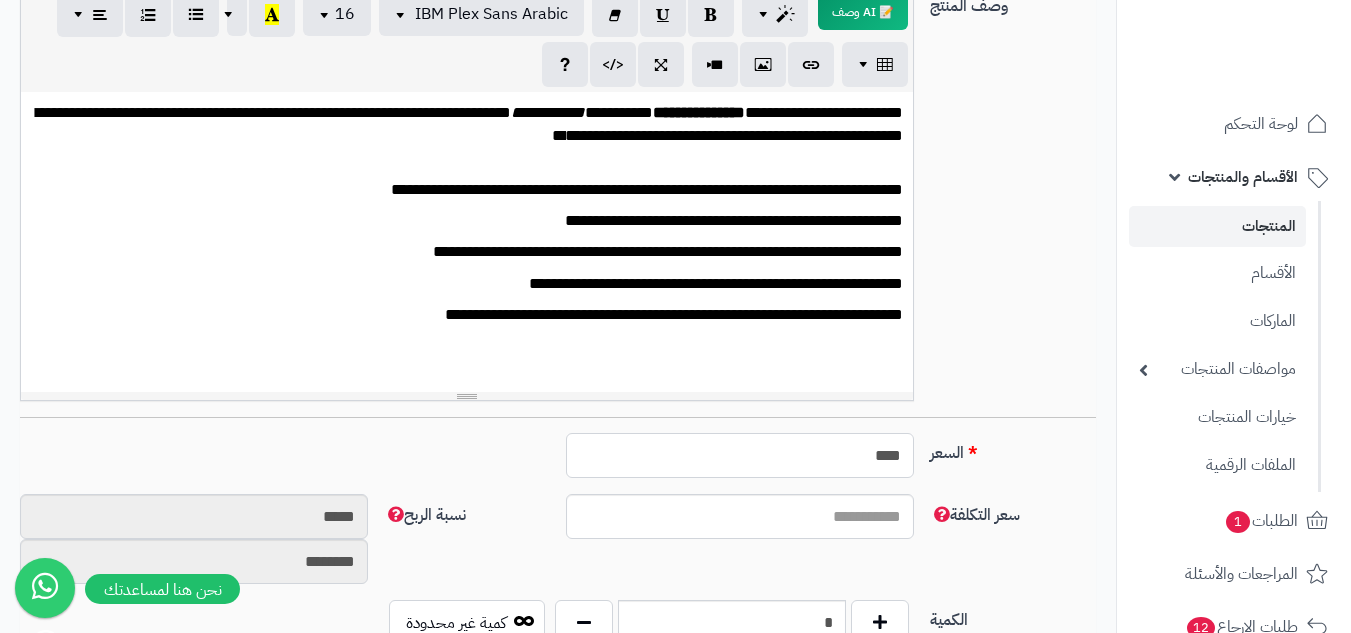 drag, startPoint x: 858, startPoint y: 449, endPoint x: 927, endPoint y: 459, distance: 69.72087 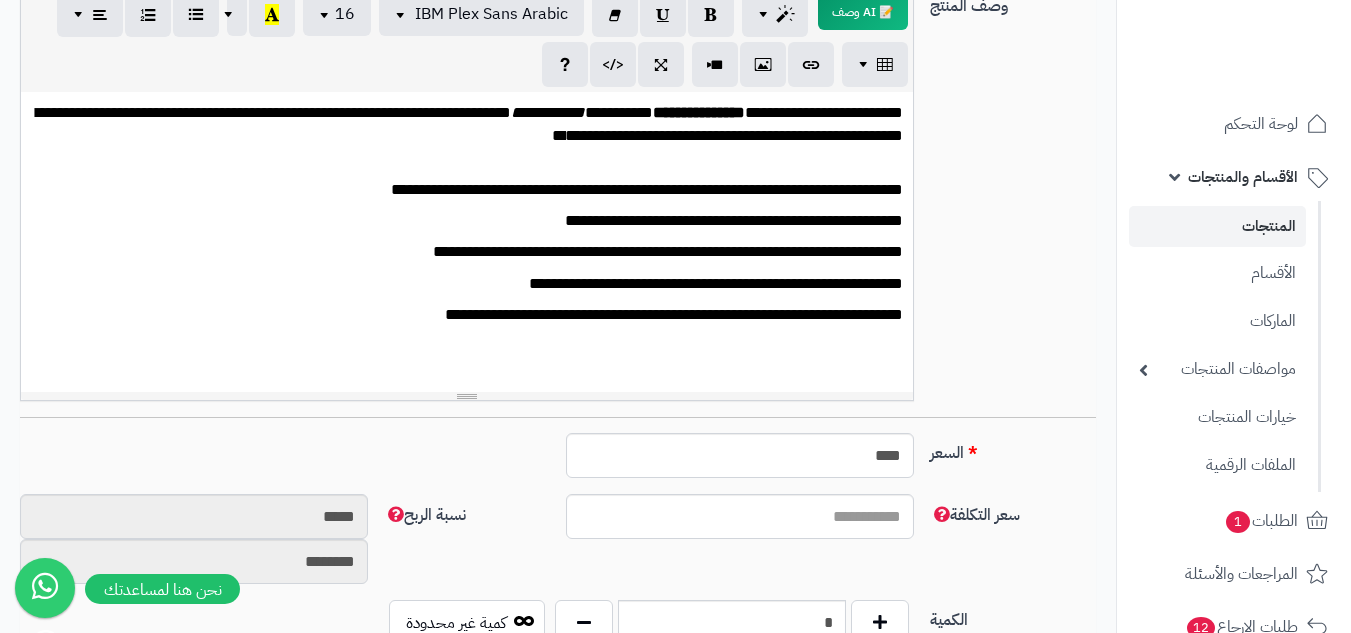 click on "السعر" at bounding box center (1013, 449) 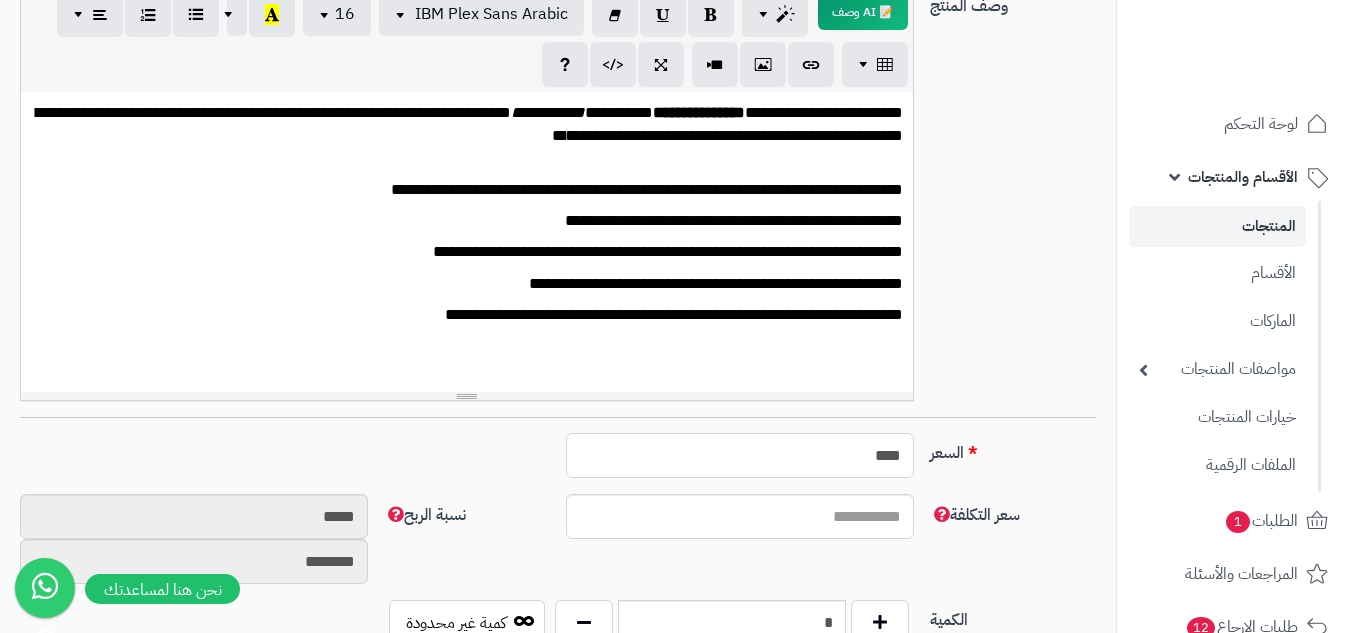click on "****" at bounding box center (740, 455) 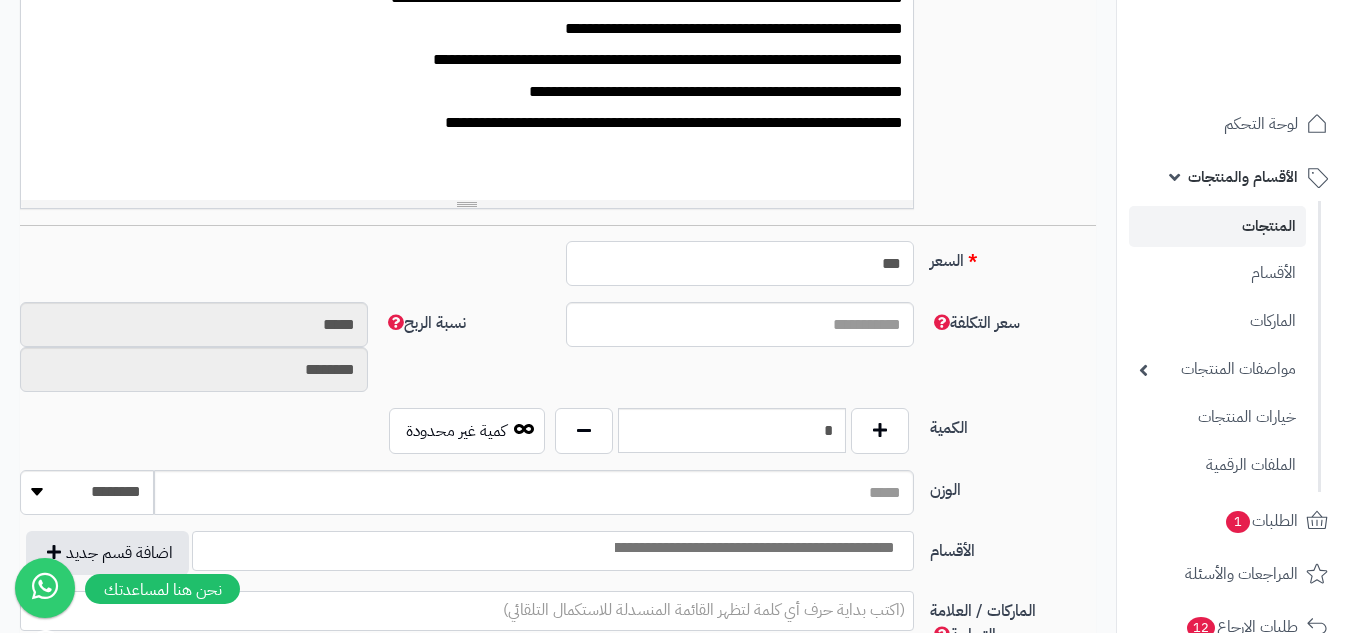 scroll, scrollTop: 624, scrollLeft: 0, axis: vertical 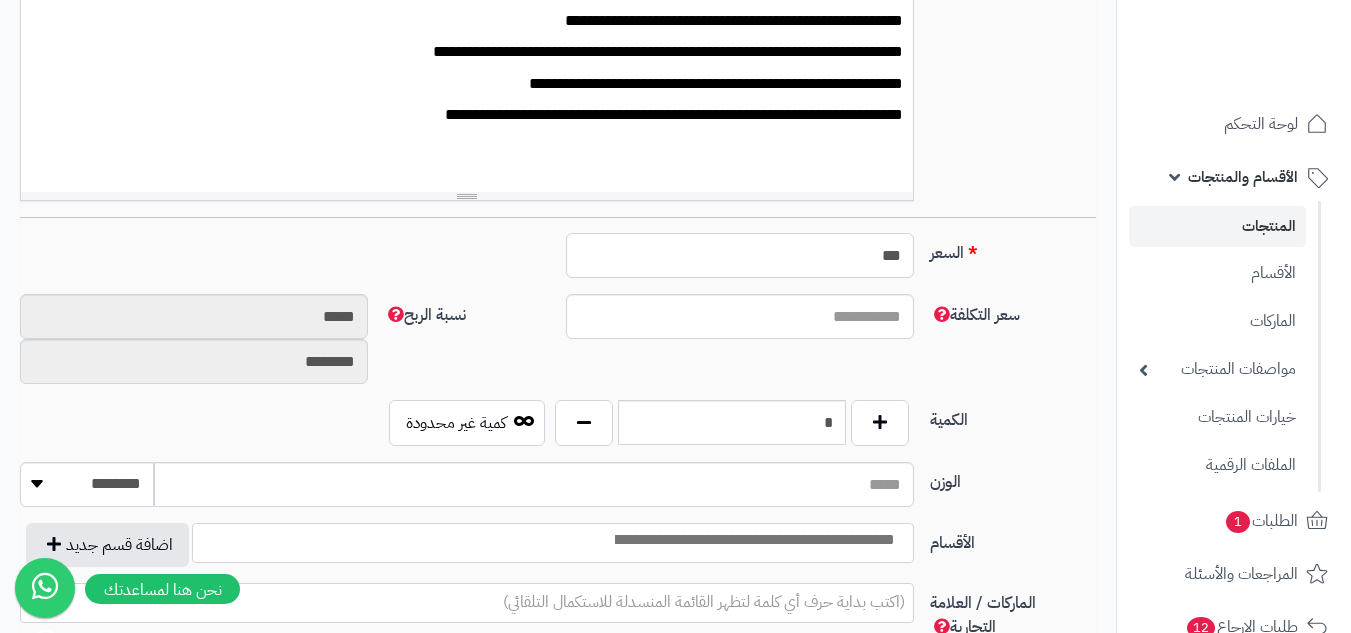 type on "***" 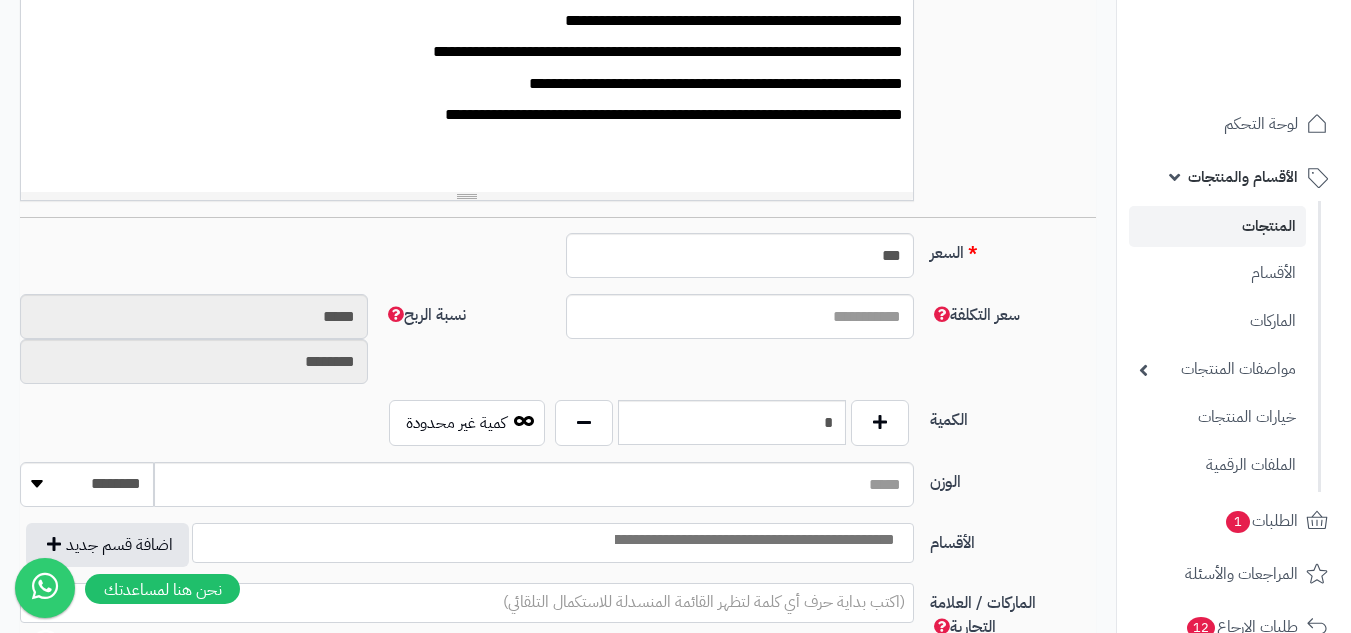 type on "*" 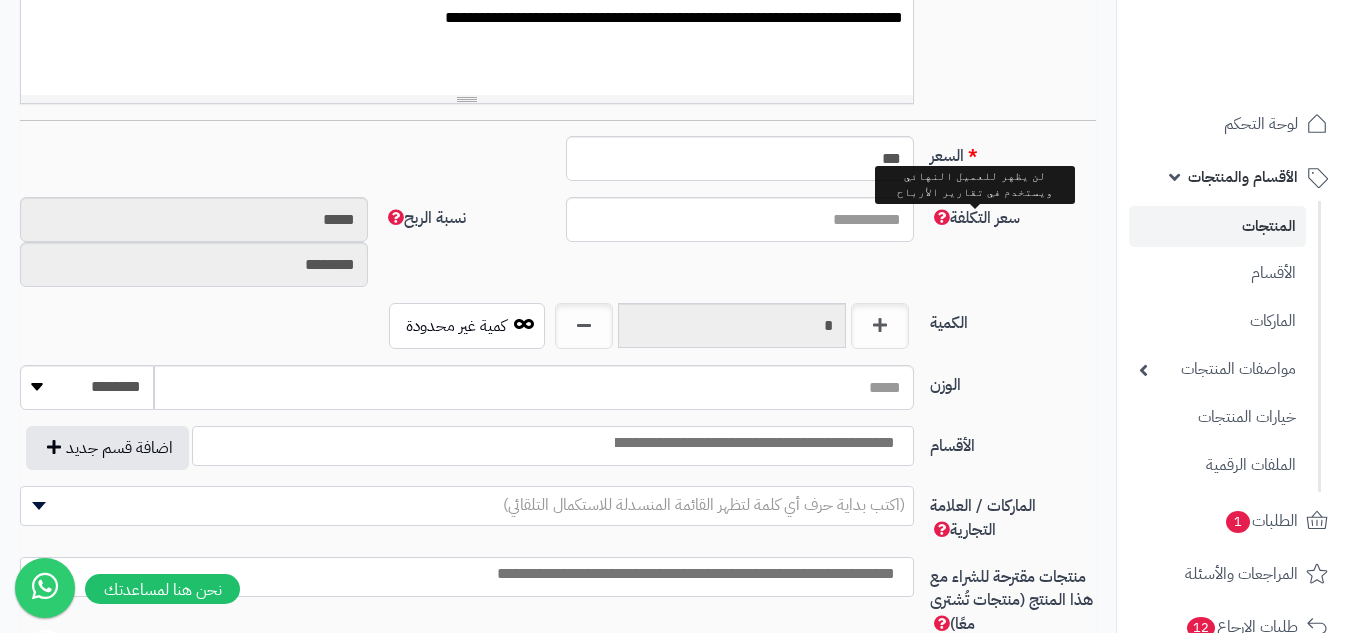 scroll, scrollTop: 824, scrollLeft: 0, axis: vertical 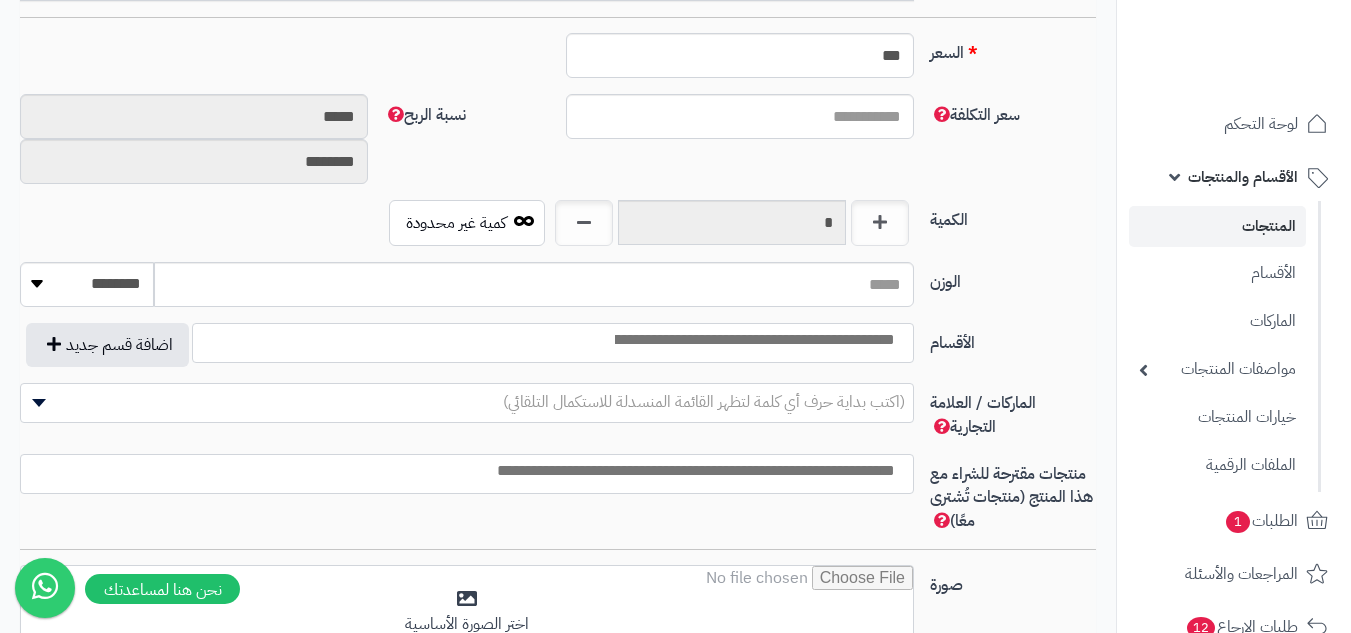 click at bounding box center [753, 340] 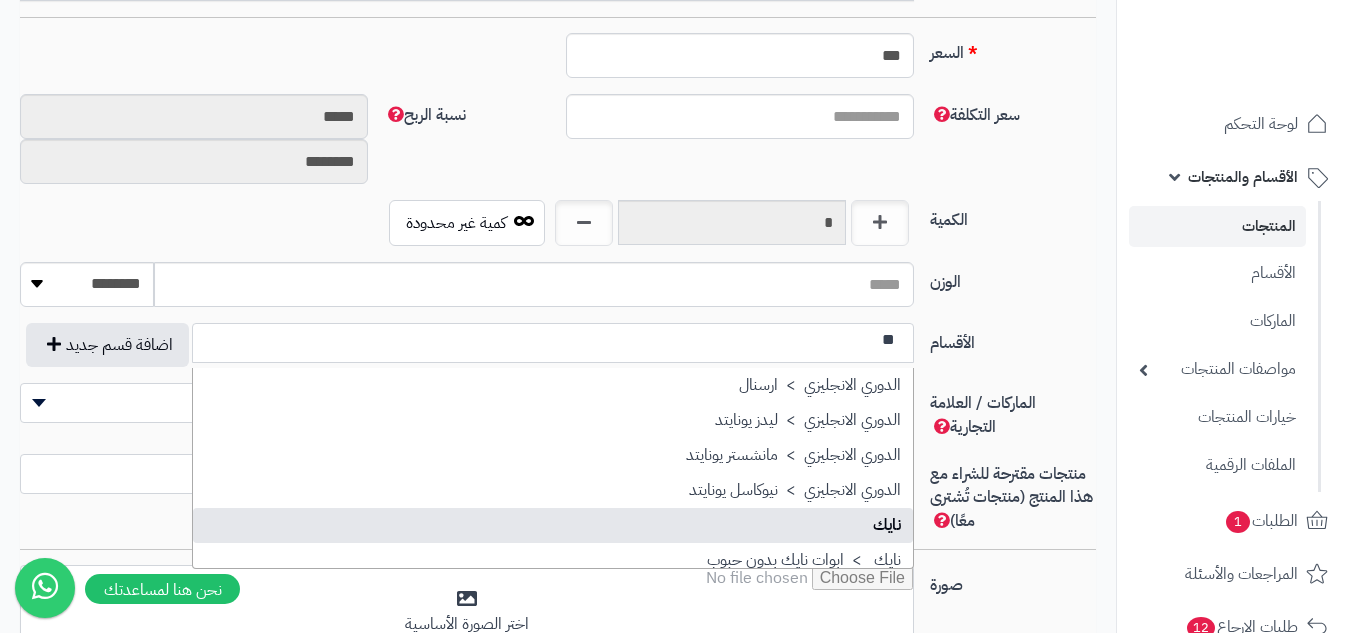 type on "**" 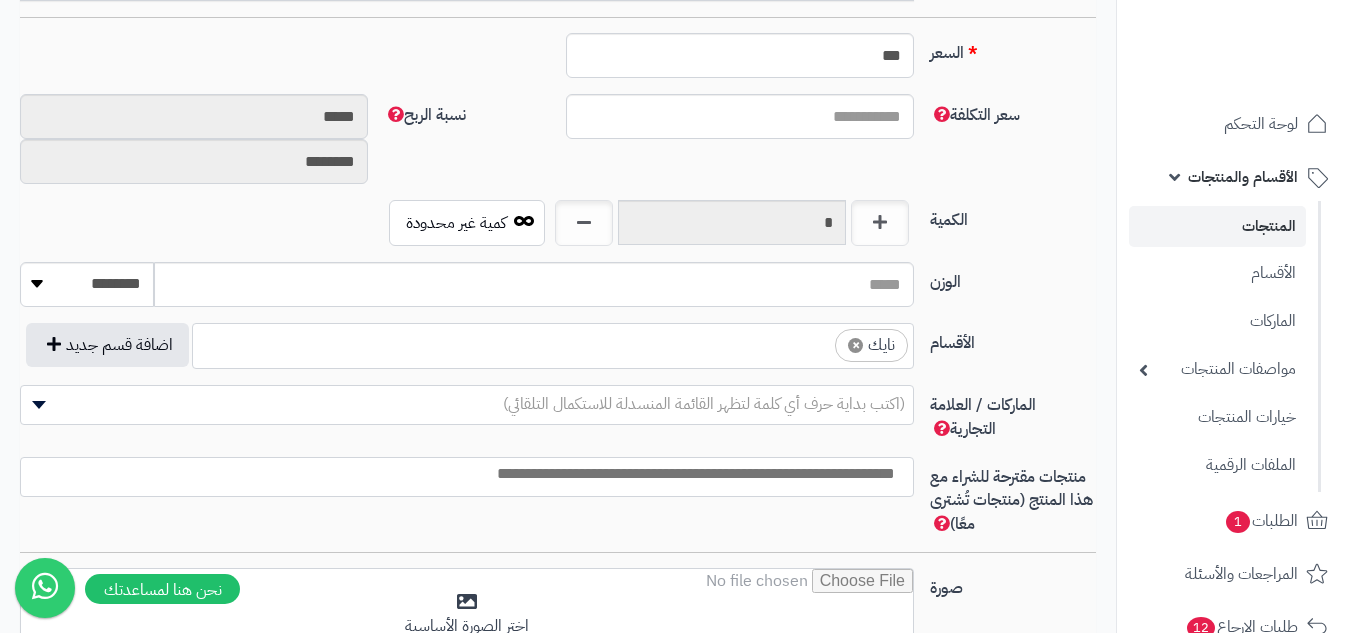 scroll, scrollTop: 875, scrollLeft: 0, axis: vertical 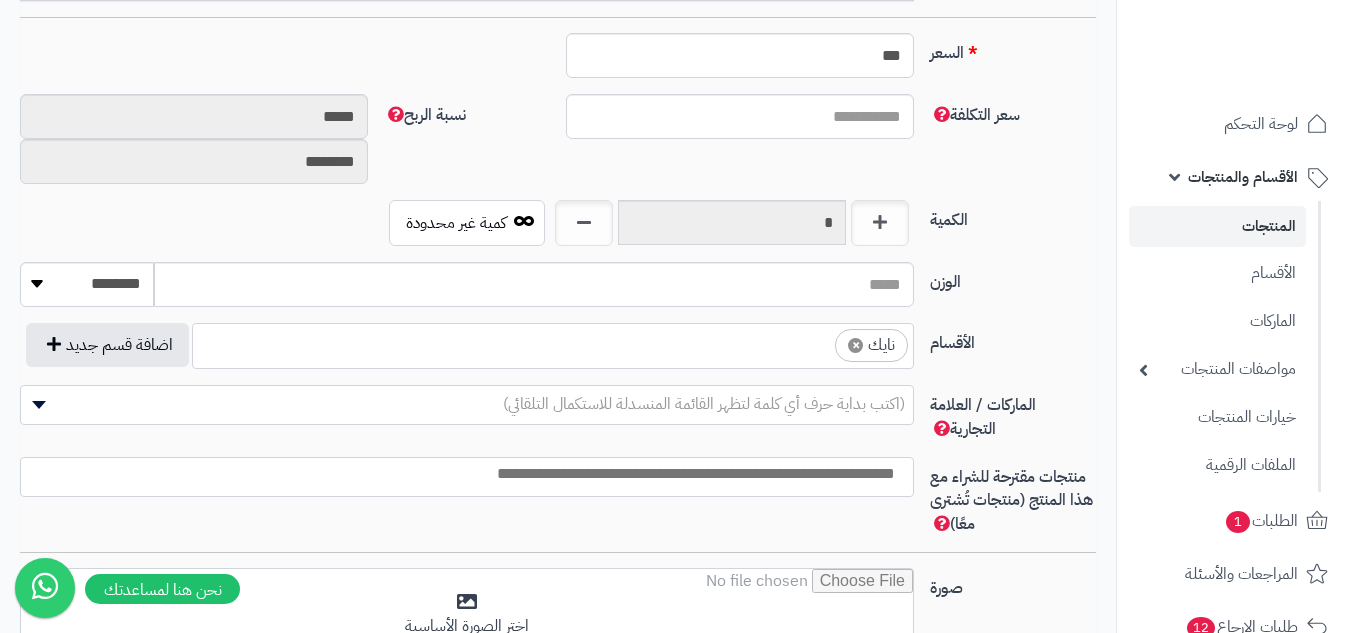 click on "(اكتب بداية حرف أي كلمة لتظهر القائمة المنسدلة للاستكمال التلقائي)" at bounding box center (467, 405) 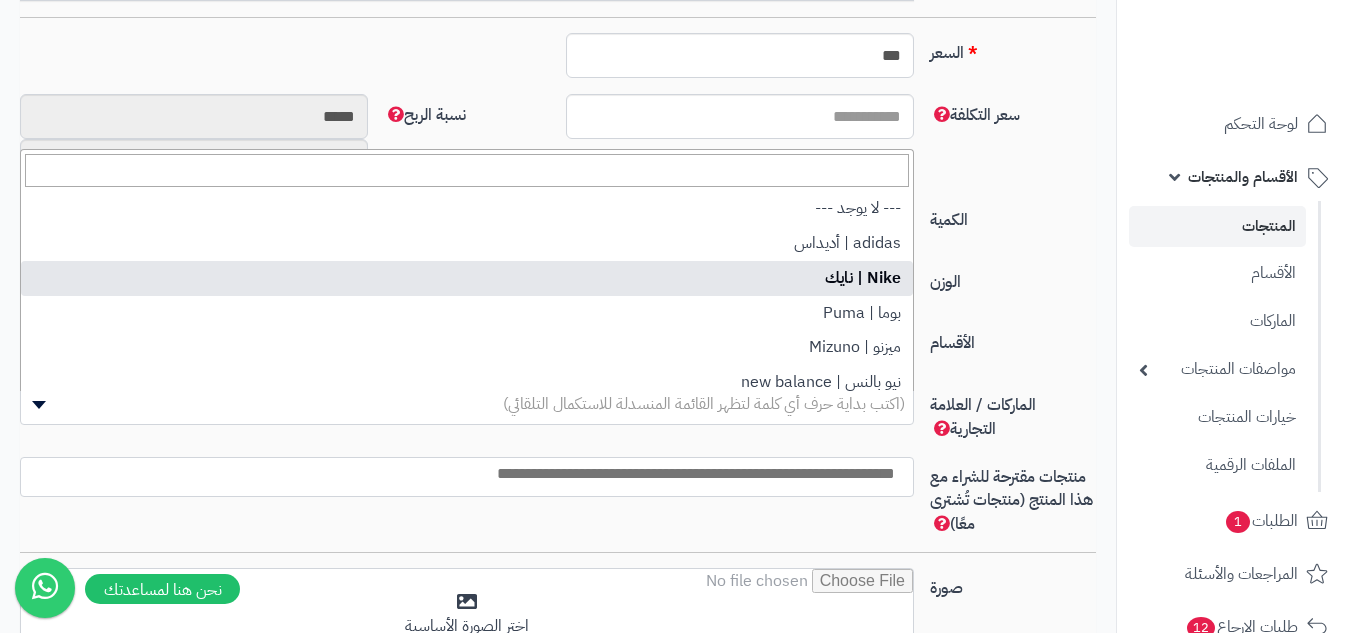 select on "**" 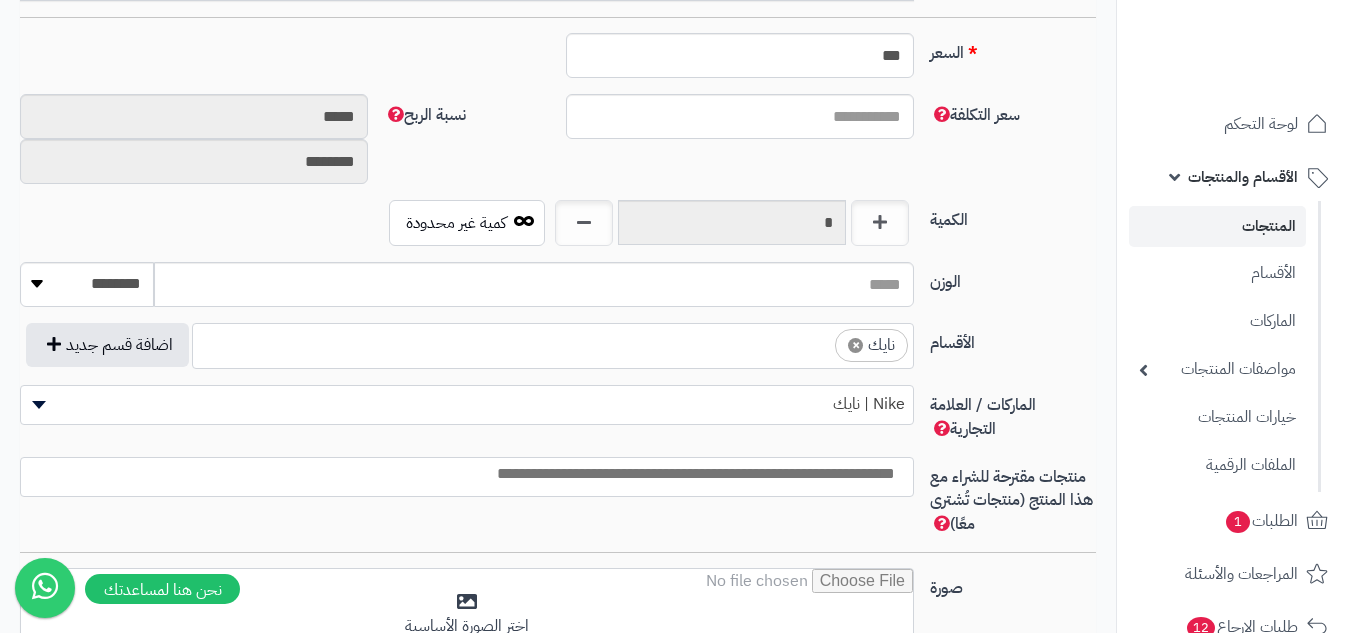 click at bounding box center [462, 474] 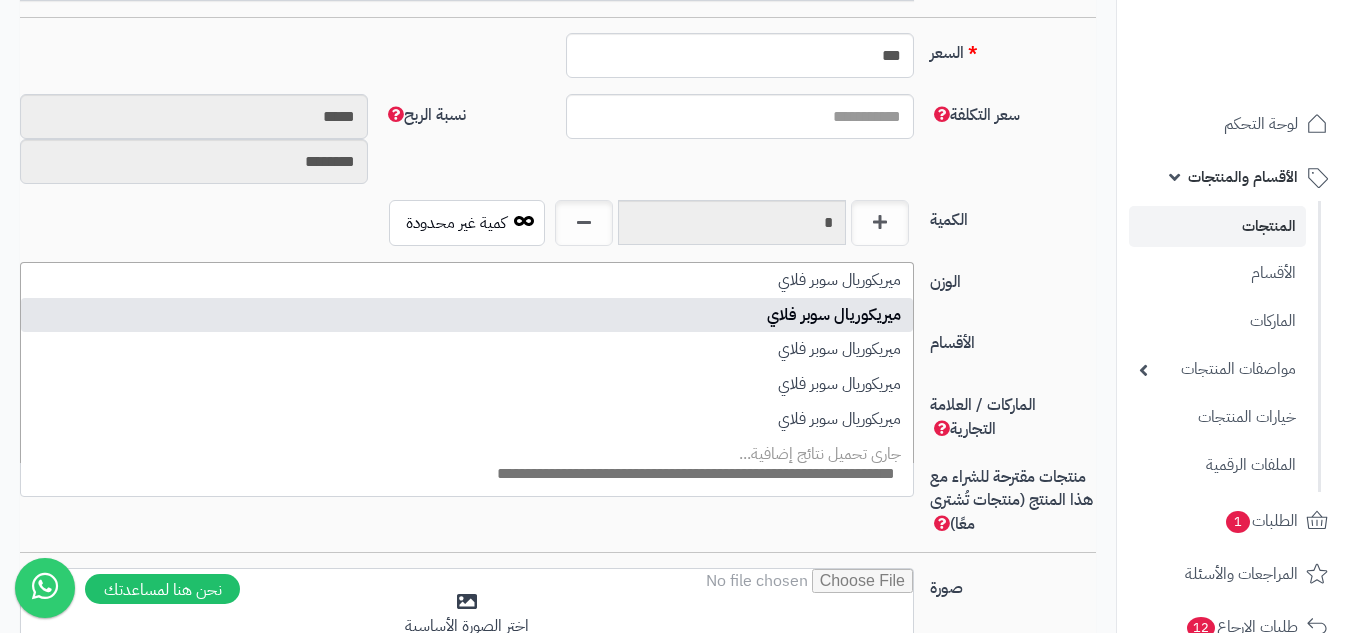 paste on "**********" 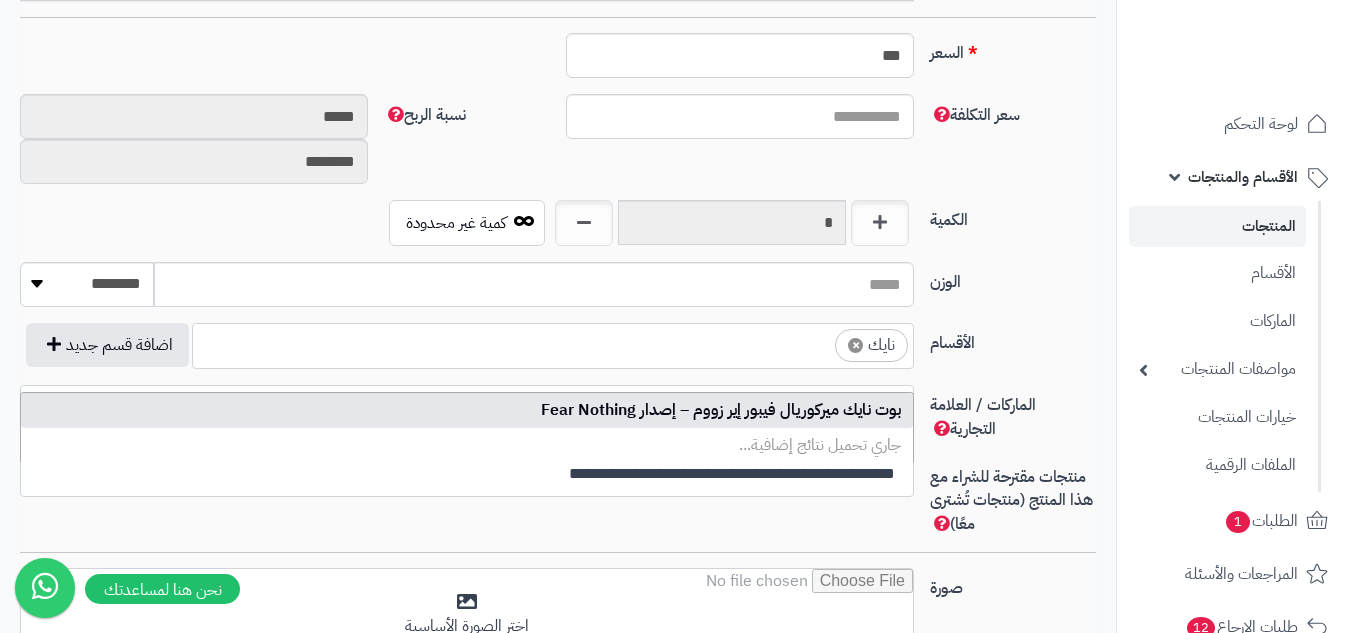 type on "**********" 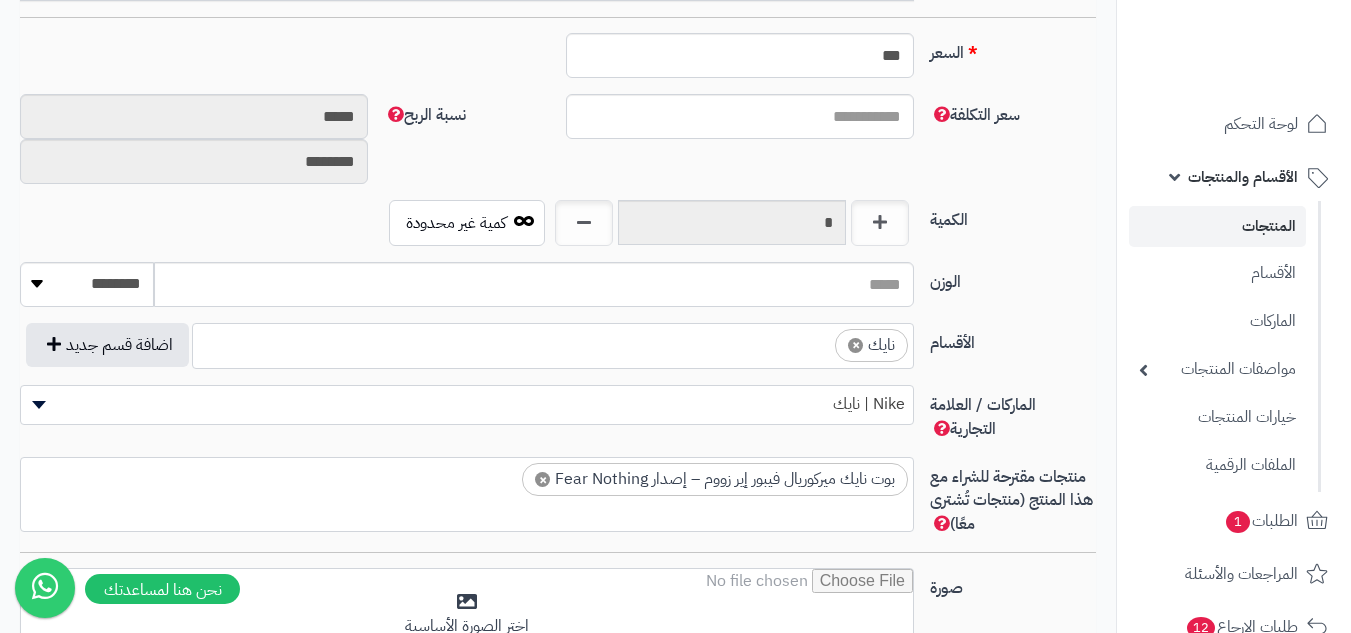 scroll, scrollTop: 0, scrollLeft: 0, axis: both 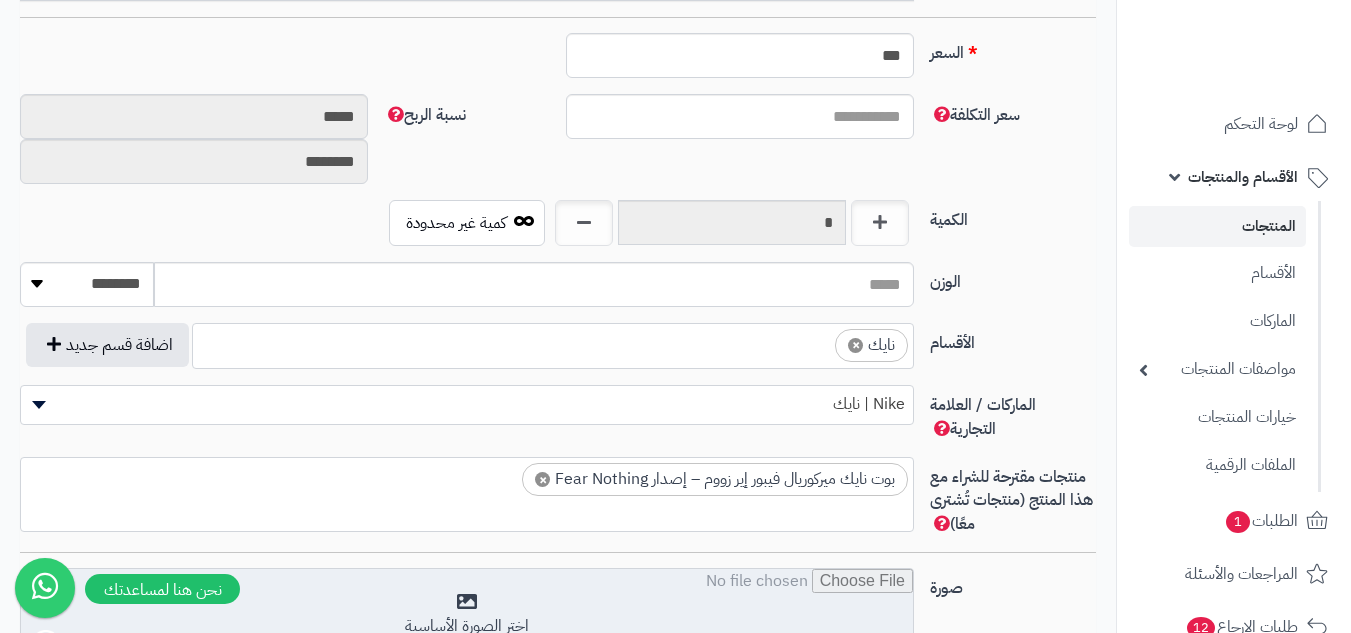 click at bounding box center [467, 619] 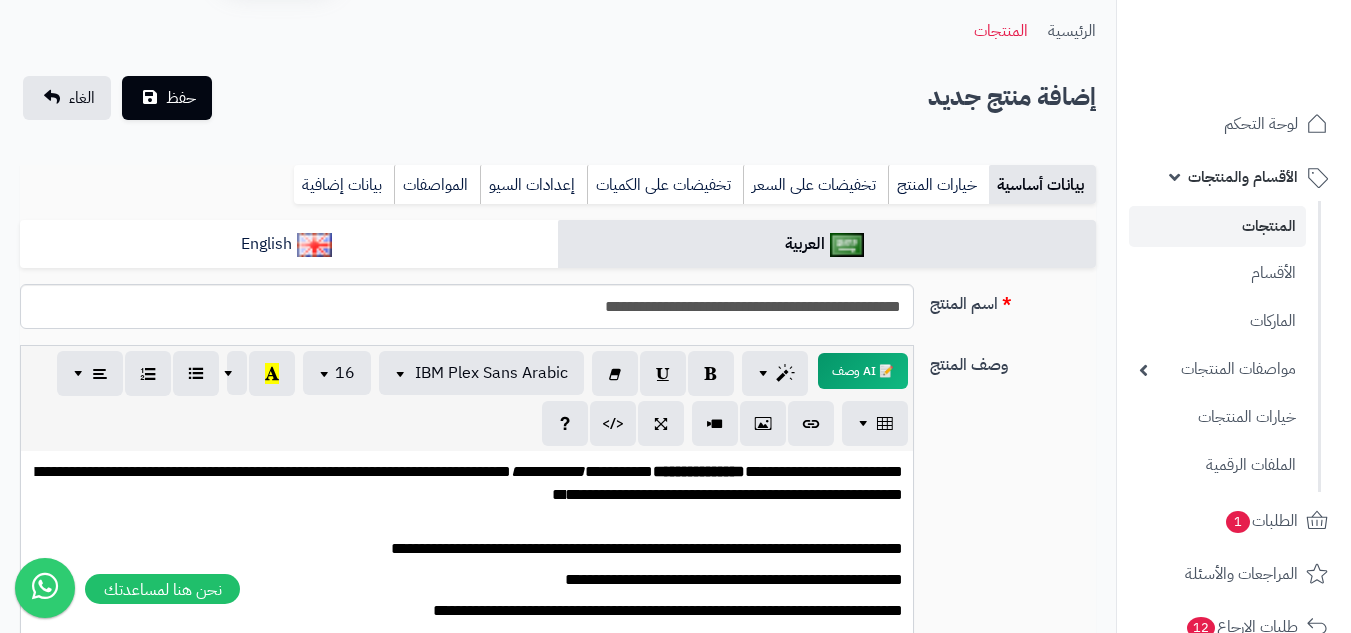 scroll, scrollTop: 0, scrollLeft: 0, axis: both 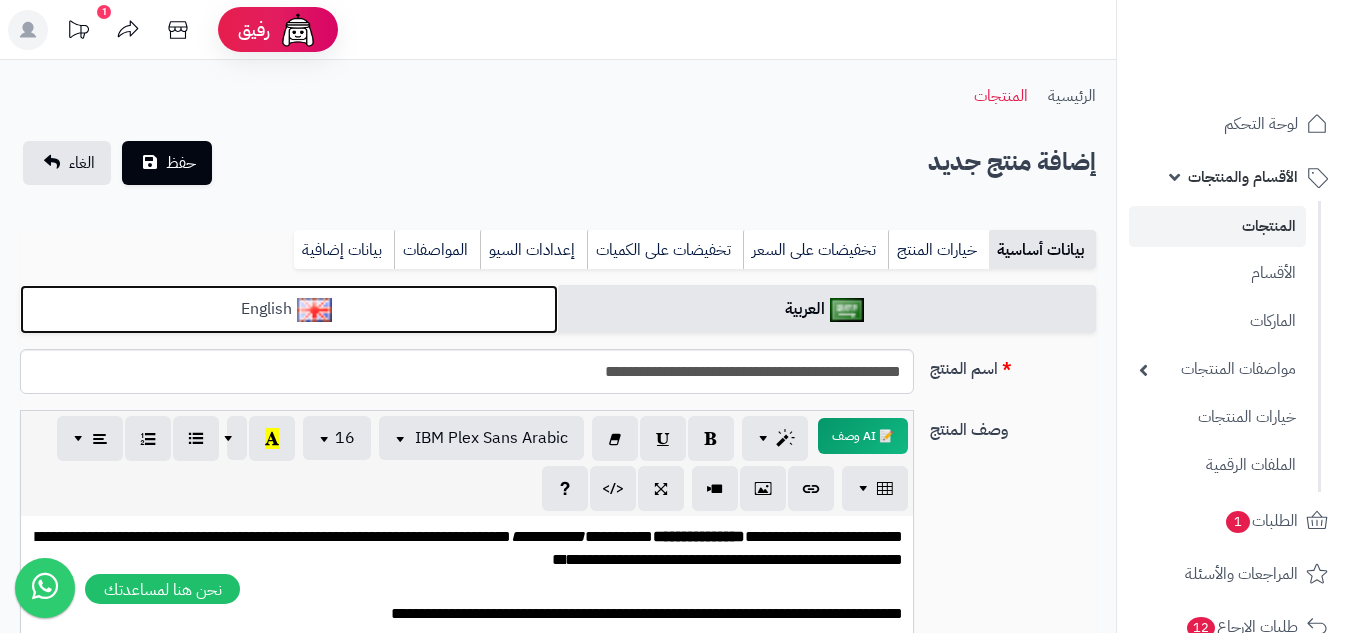 click on "English" at bounding box center [289, 309] 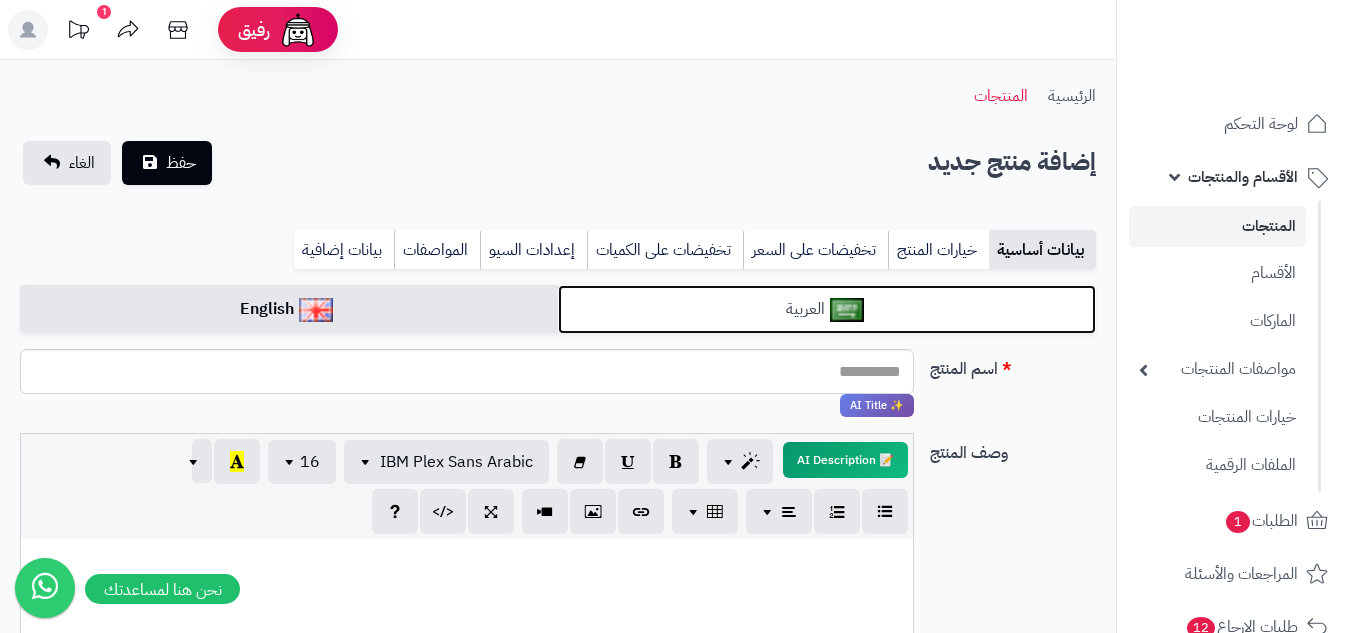 click on "العربية" at bounding box center (827, 309) 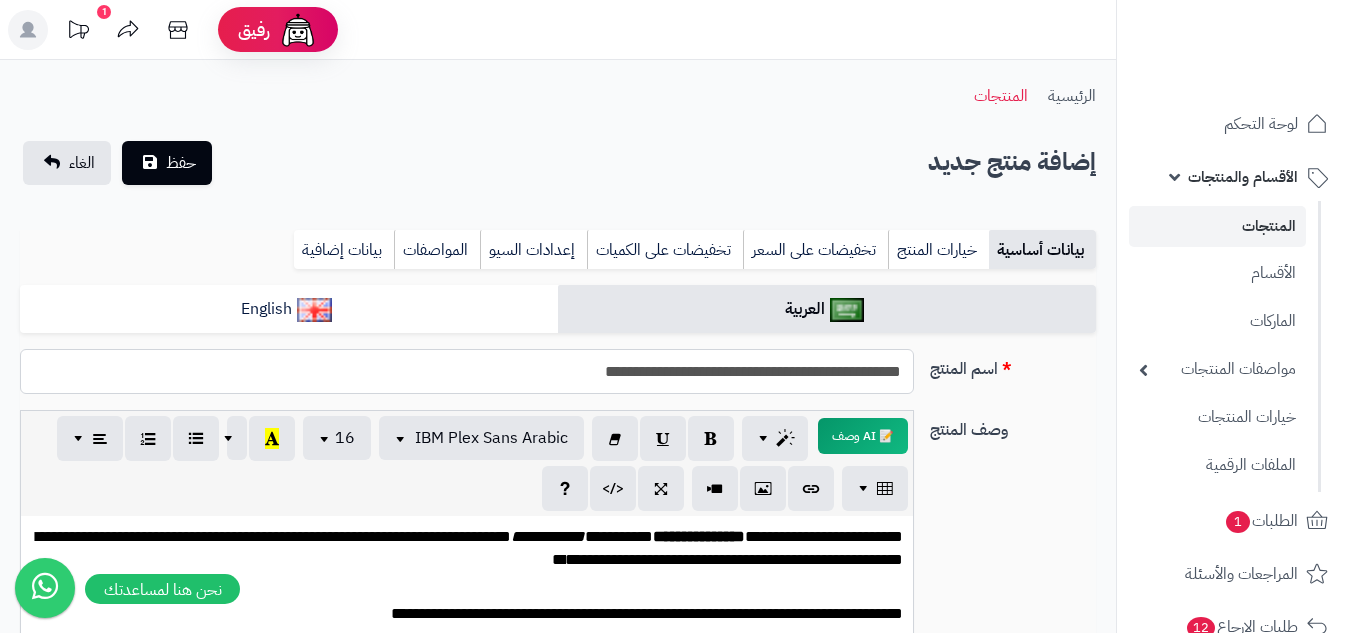 drag, startPoint x: 511, startPoint y: 372, endPoint x: 788, endPoint y: 375, distance: 277.01624 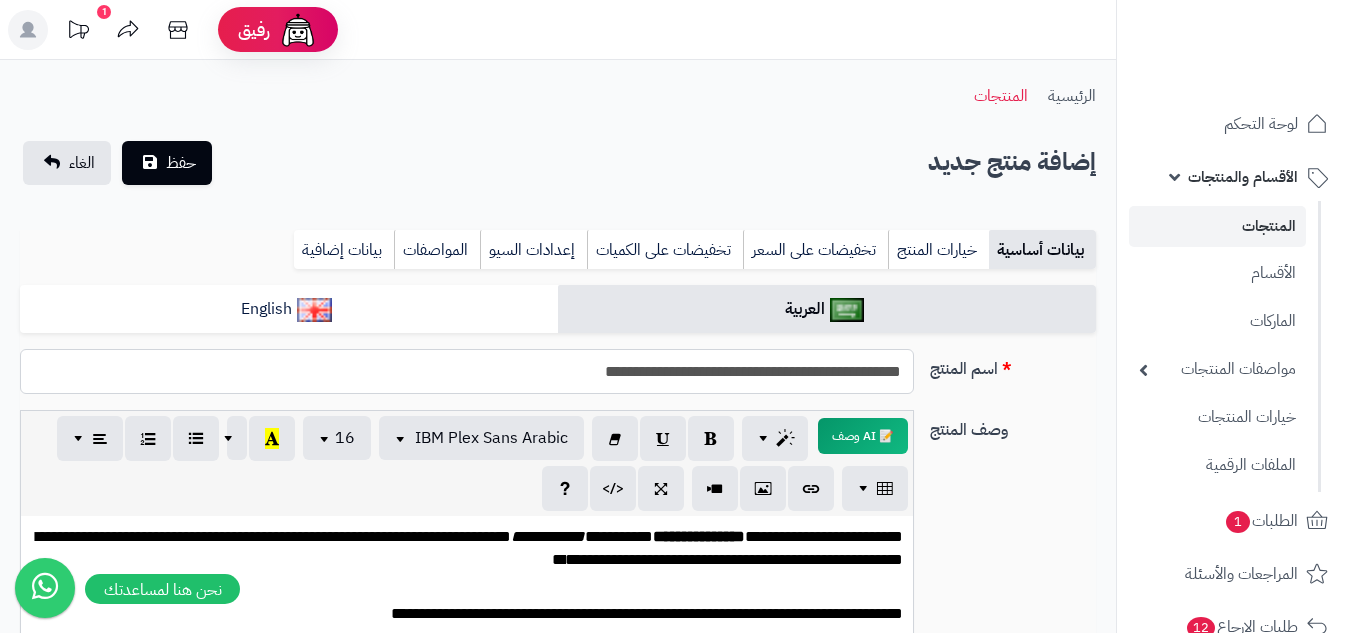 click on "**********" at bounding box center (467, 371) 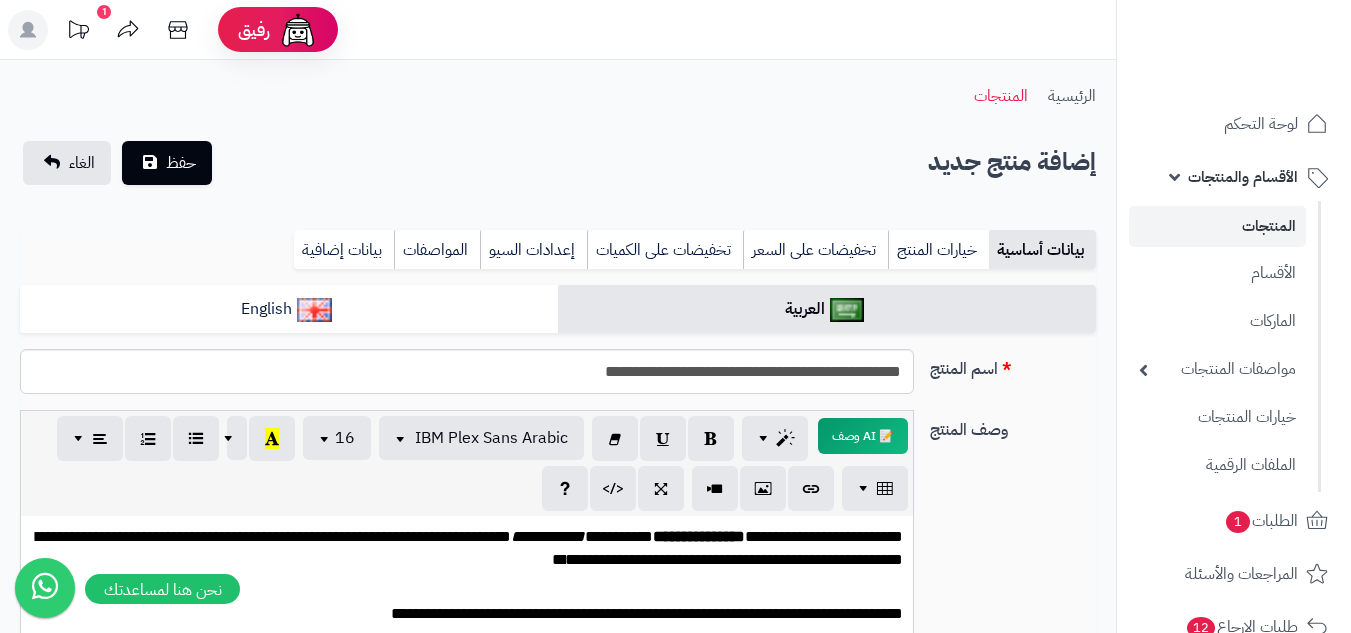 click on "**********" at bounding box center (558, 379) 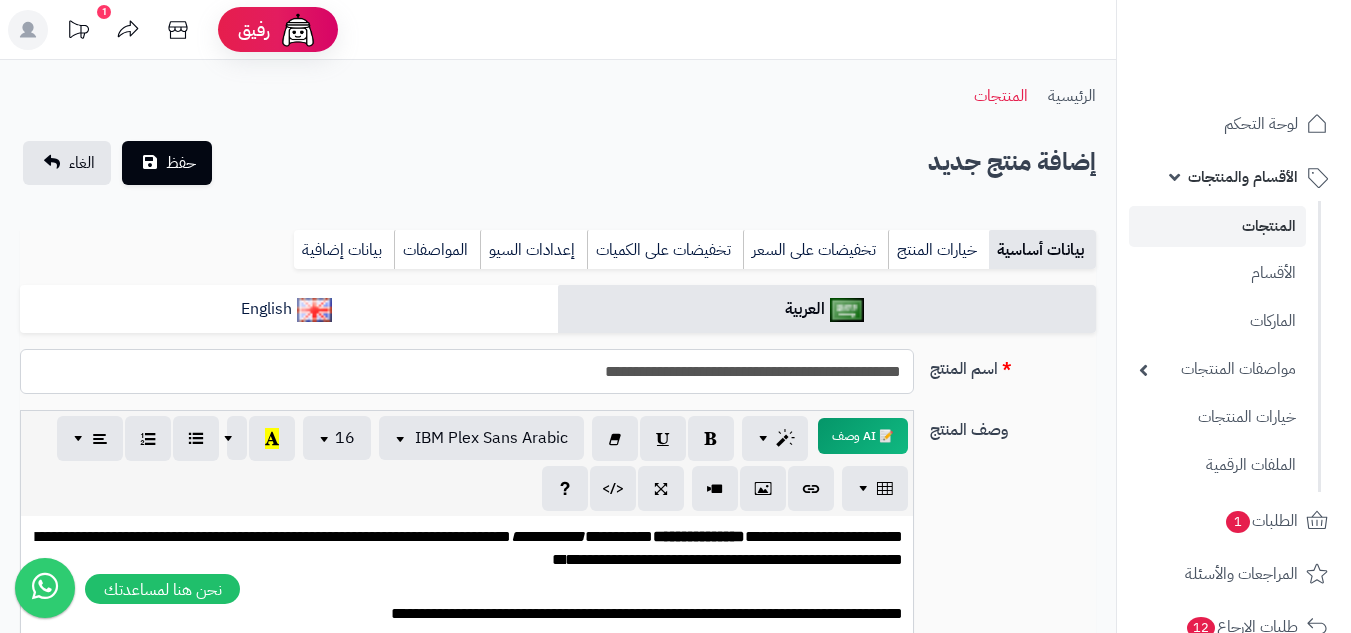 click on "**********" at bounding box center [467, 371] 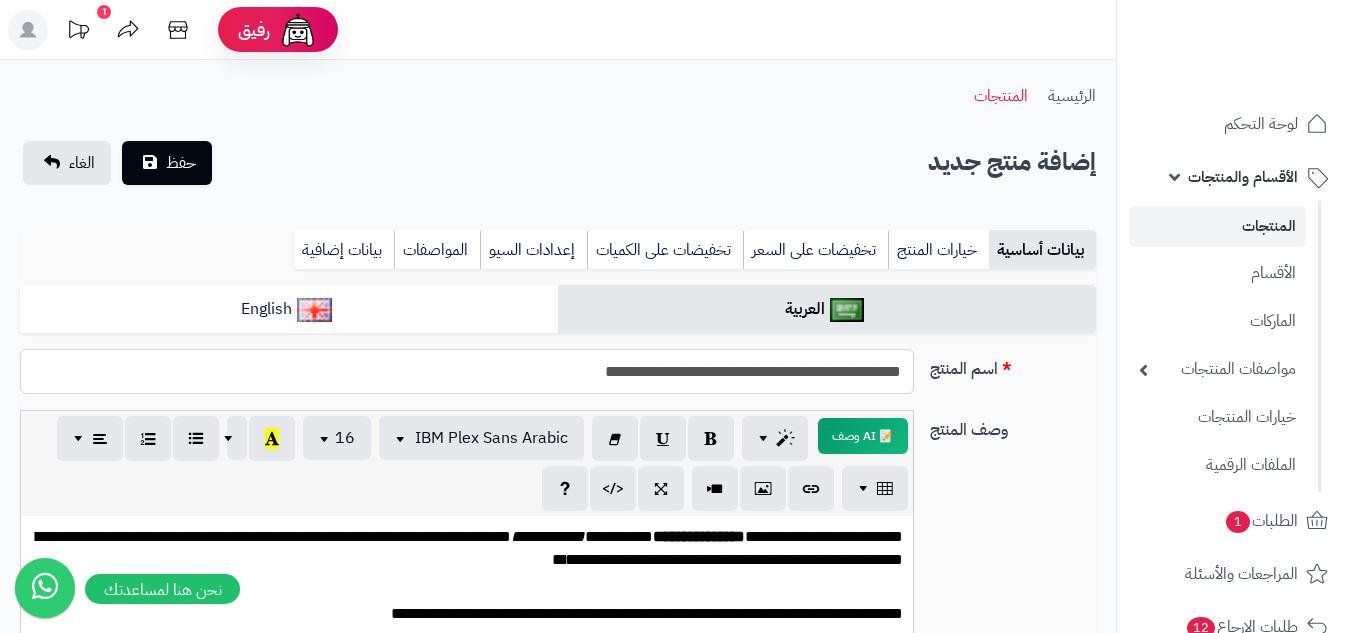 click on "**********" at bounding box center [467, 371] 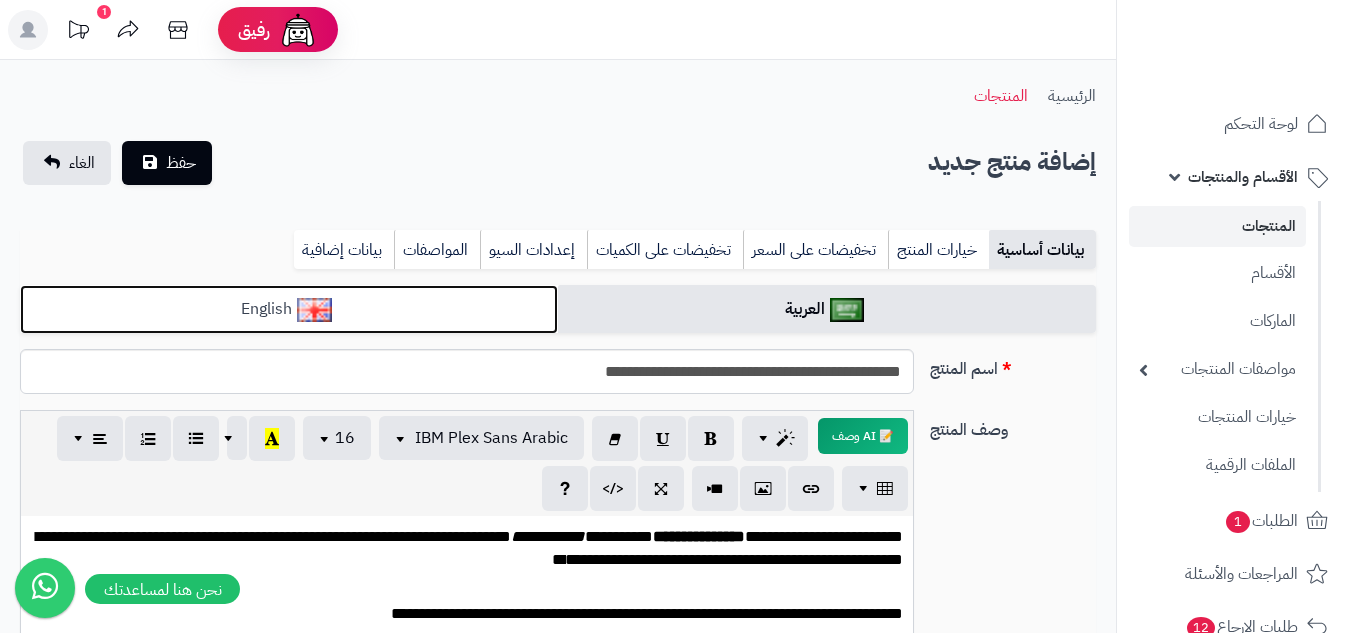 click on "English" at bounding box center (289, 309) 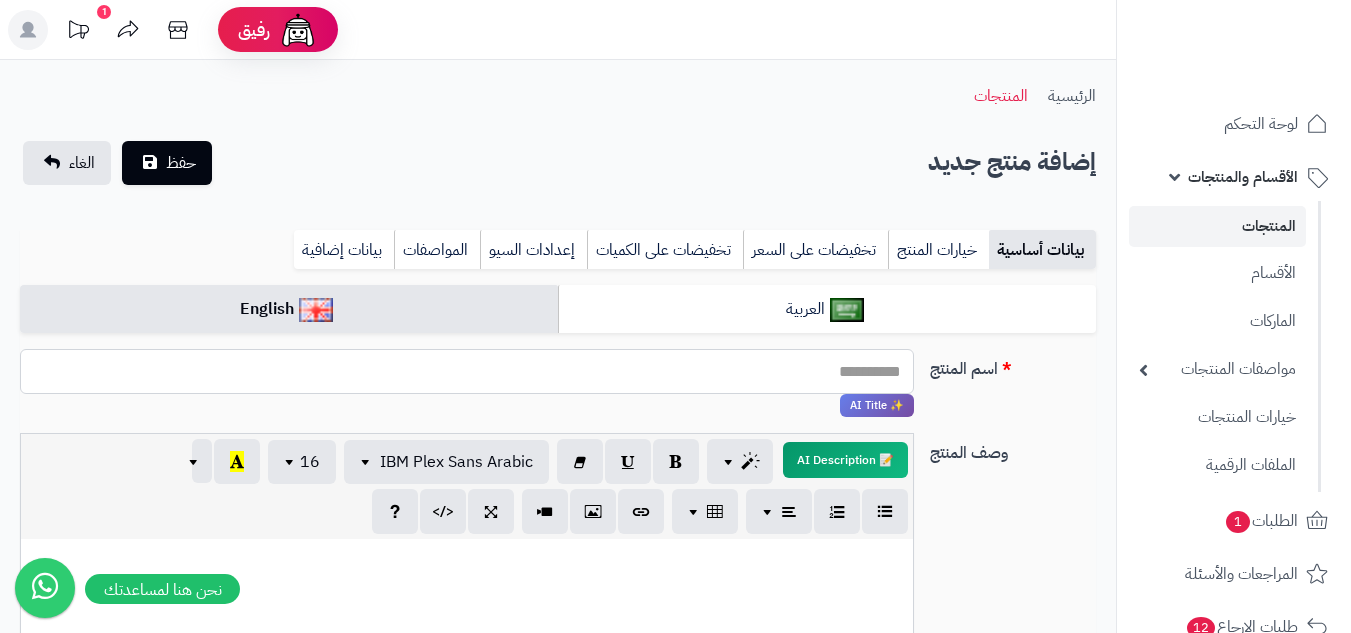 paste on "**********" 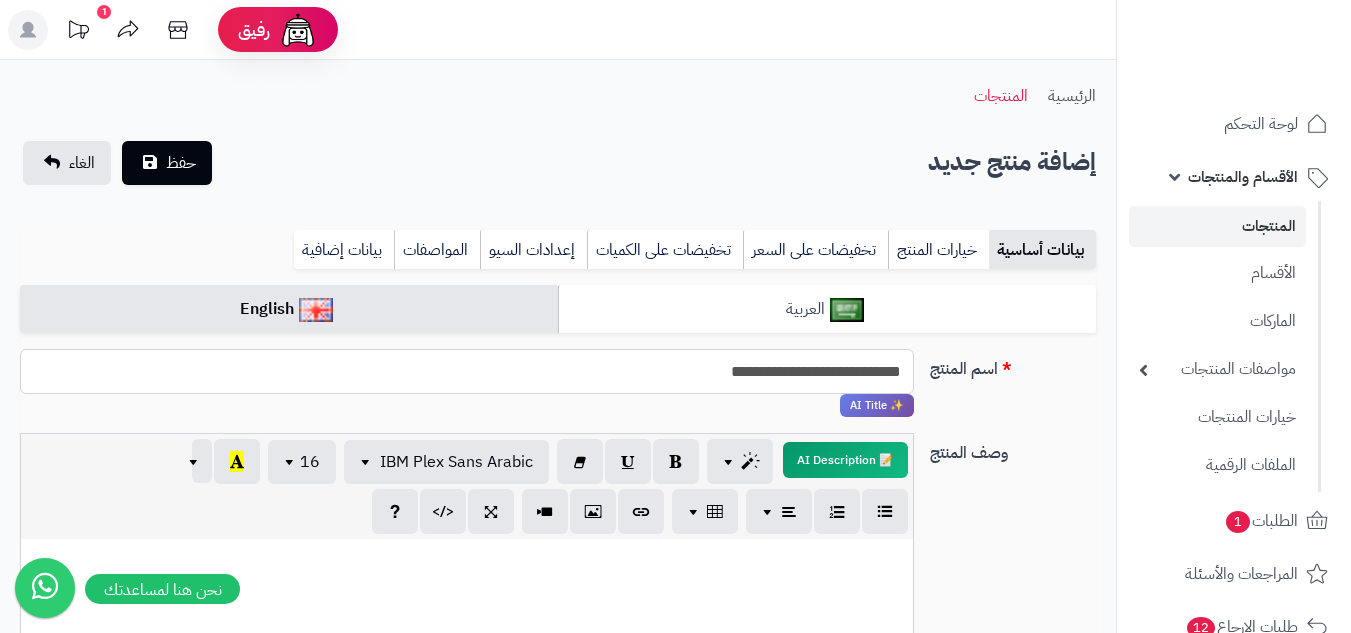 type on "**********" 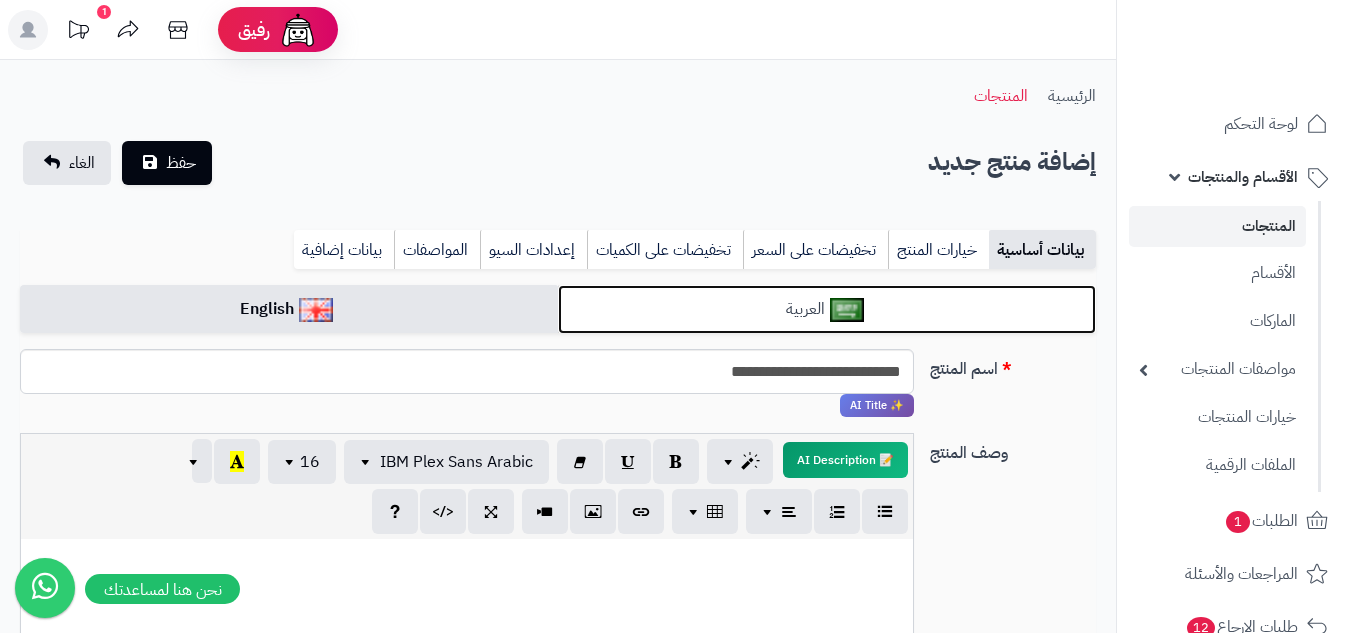 click on "العربية" at bounding box center [827, 309] 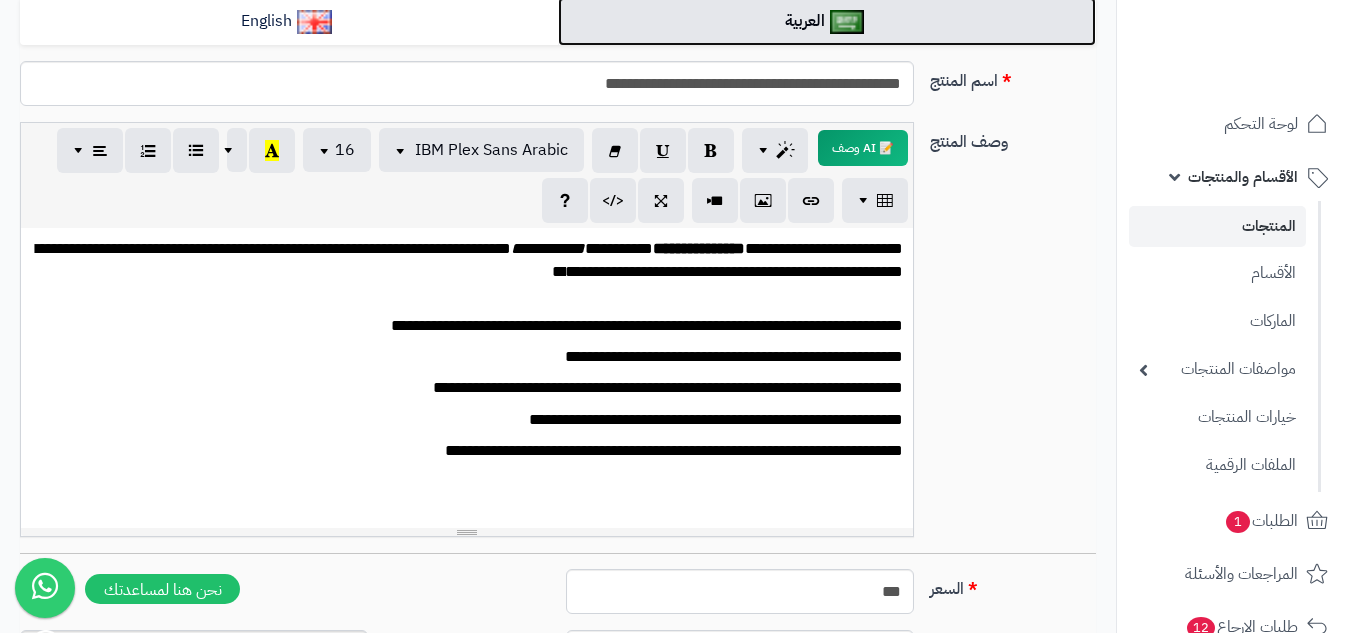 scroll, scrollTop: 0, scrollLeft: 0, axis: both 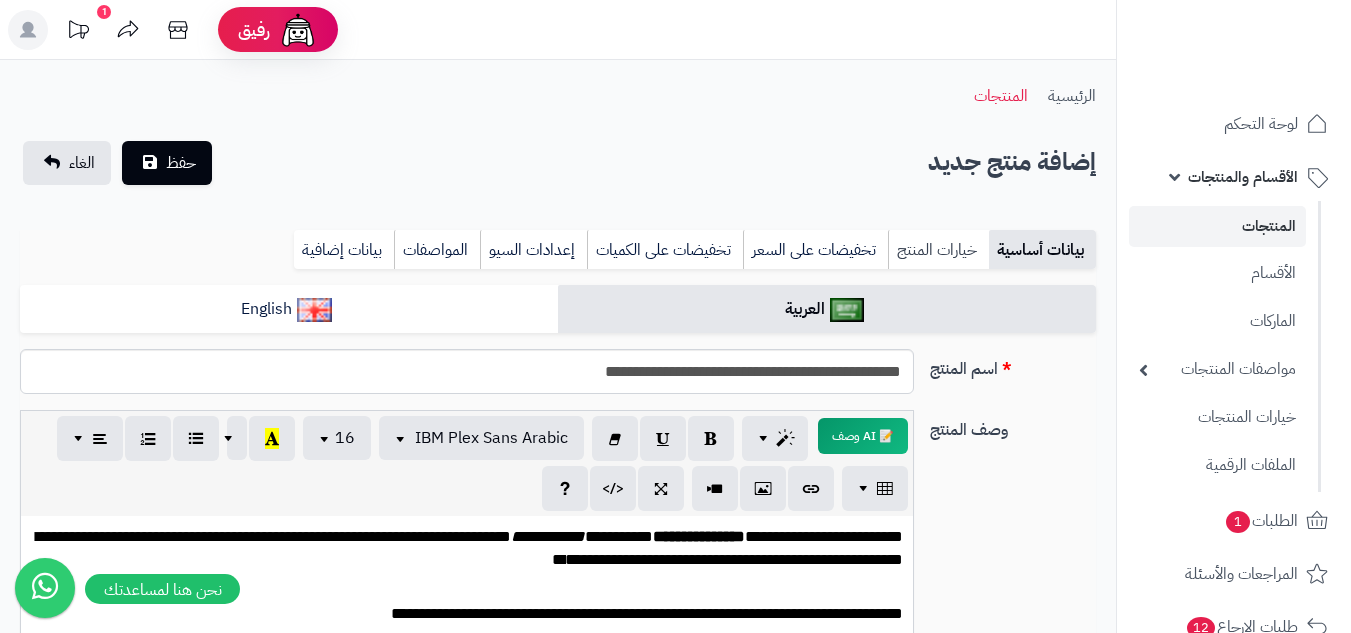 click on "خيارات المنتج" at bounding box center (938, 250) 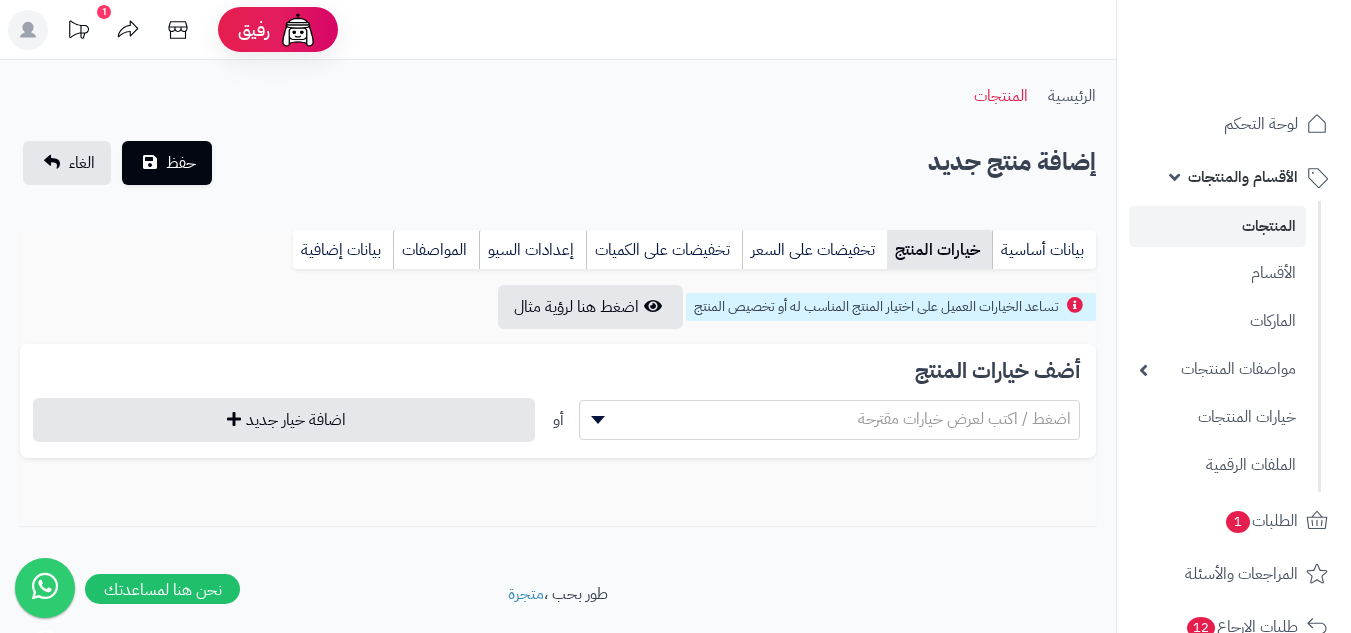 click on "اضغط / اكتب لعرض خيارات مقترحة" at bounding box center [964, 419] 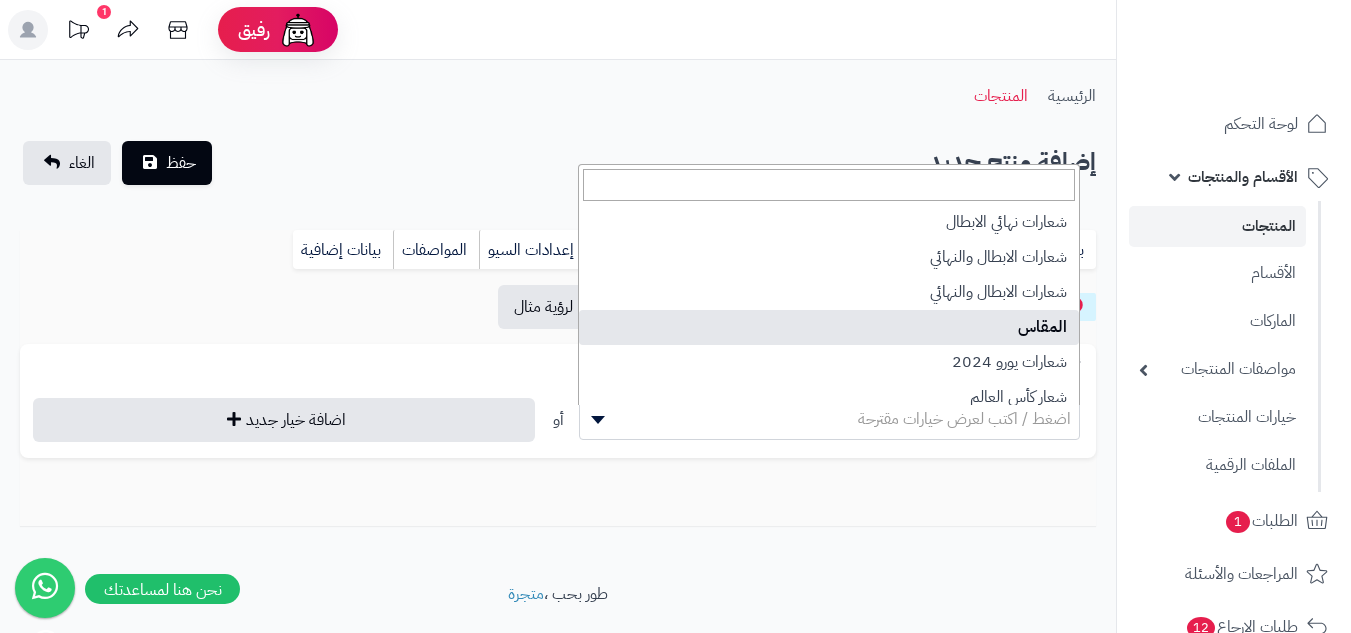 select on "**" 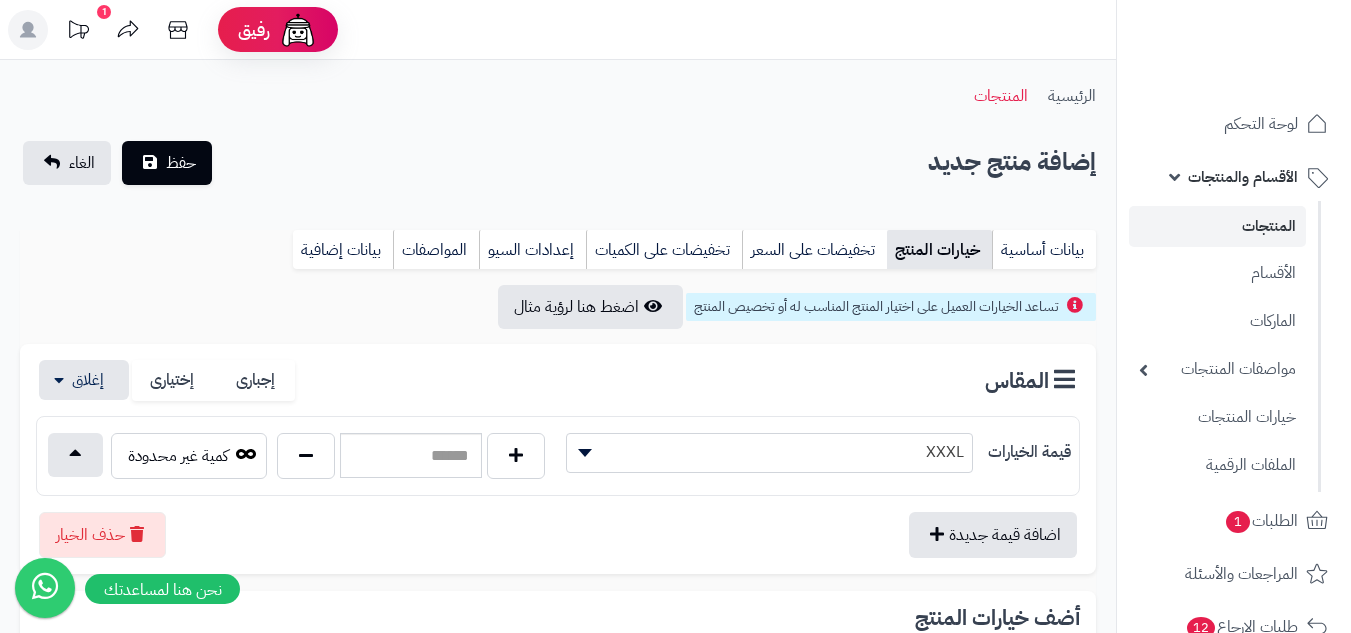 click on "XXXL" at bounding box center (769, 452) 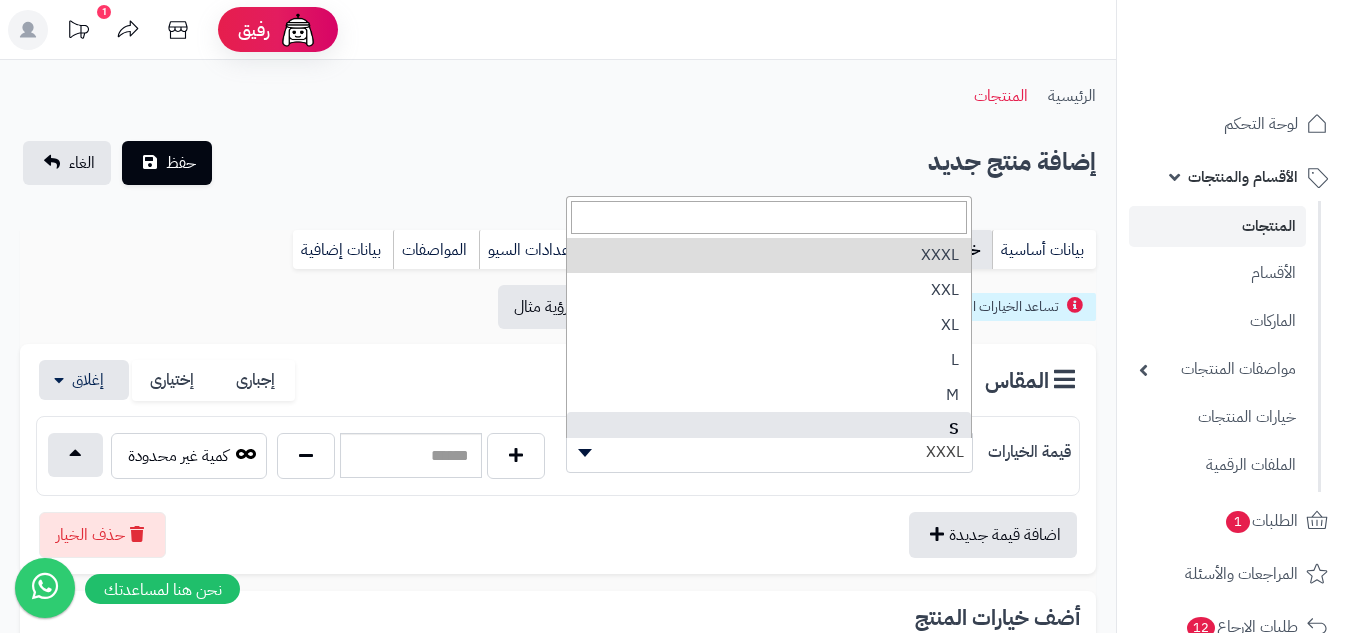 select on "***" 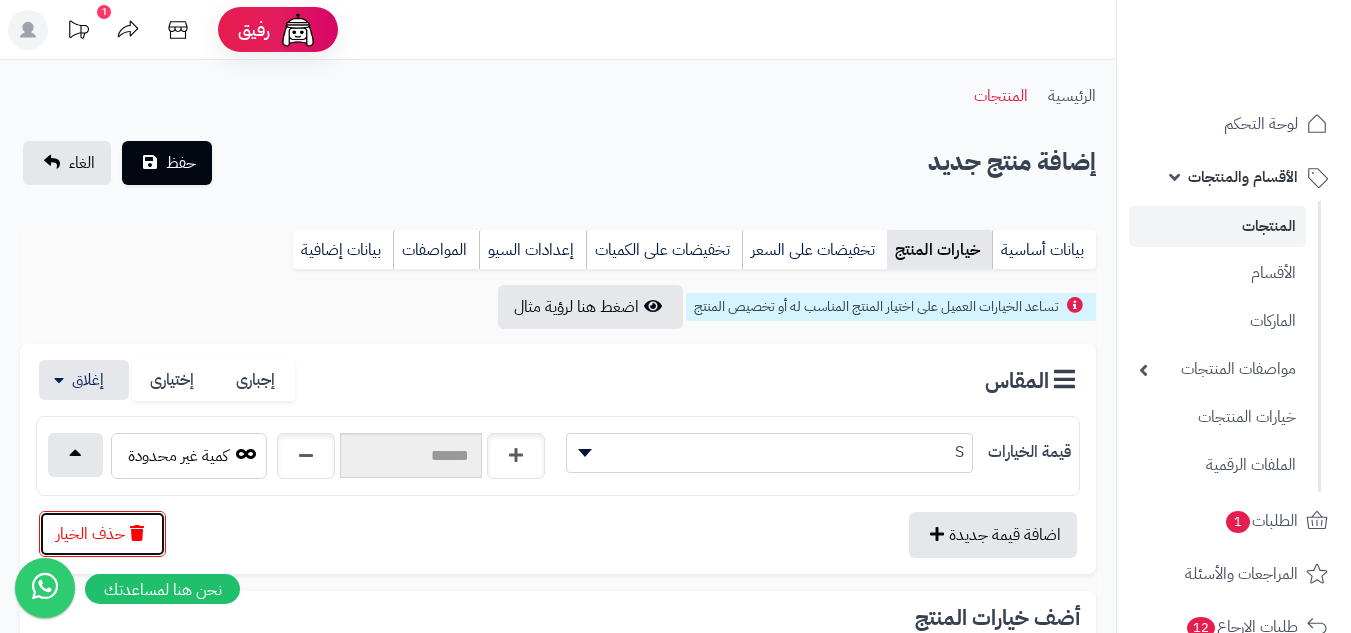 click on "حذف الخيار" at bounding box center [102, 534] 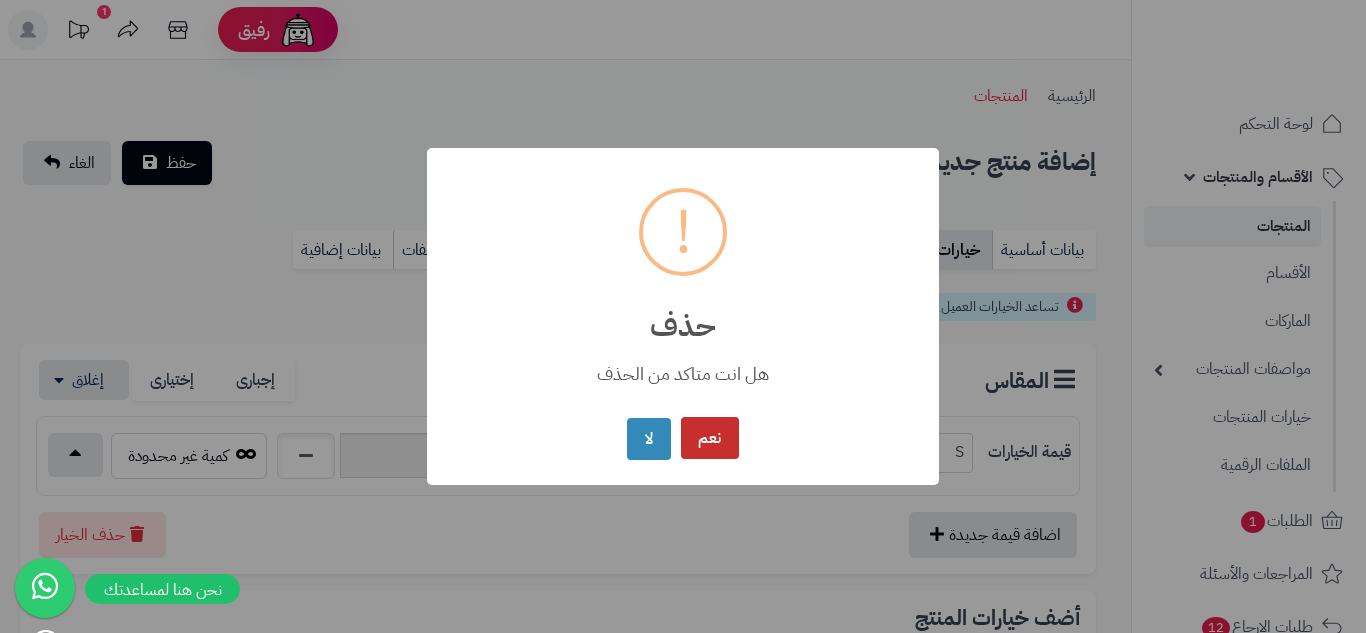 click on "نعم" at bounding box center [710, 438] 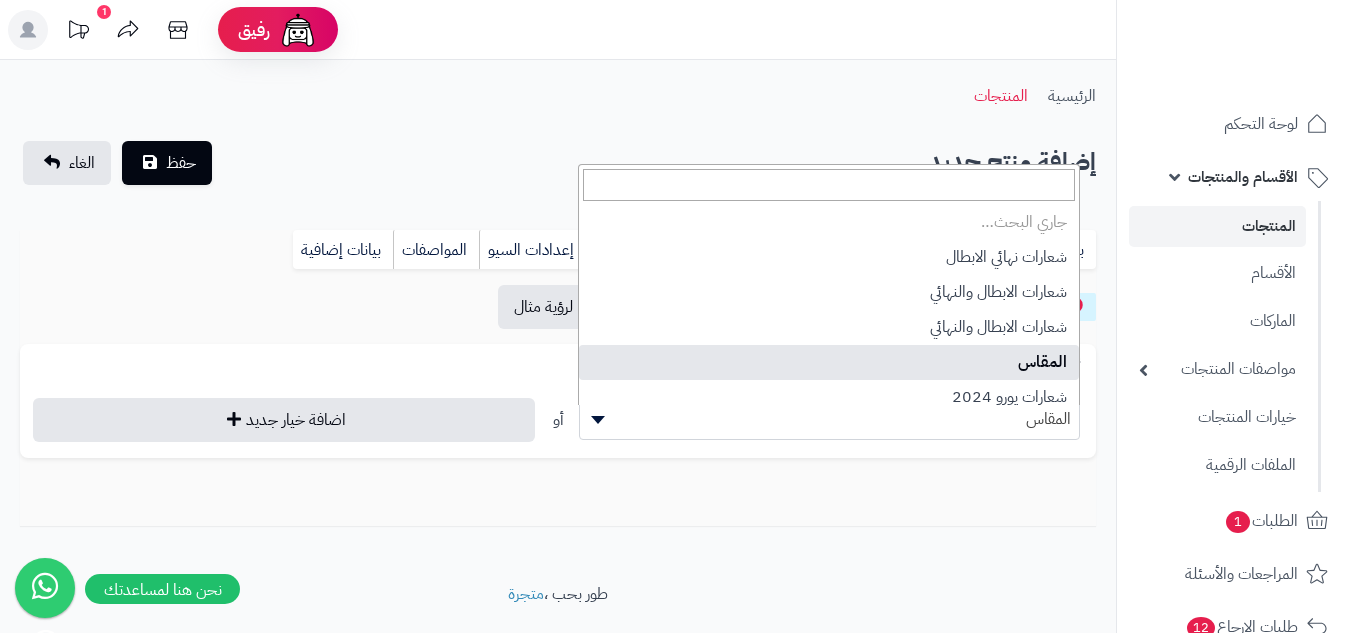 click on "المقاس" at bounding box center [830, 420] 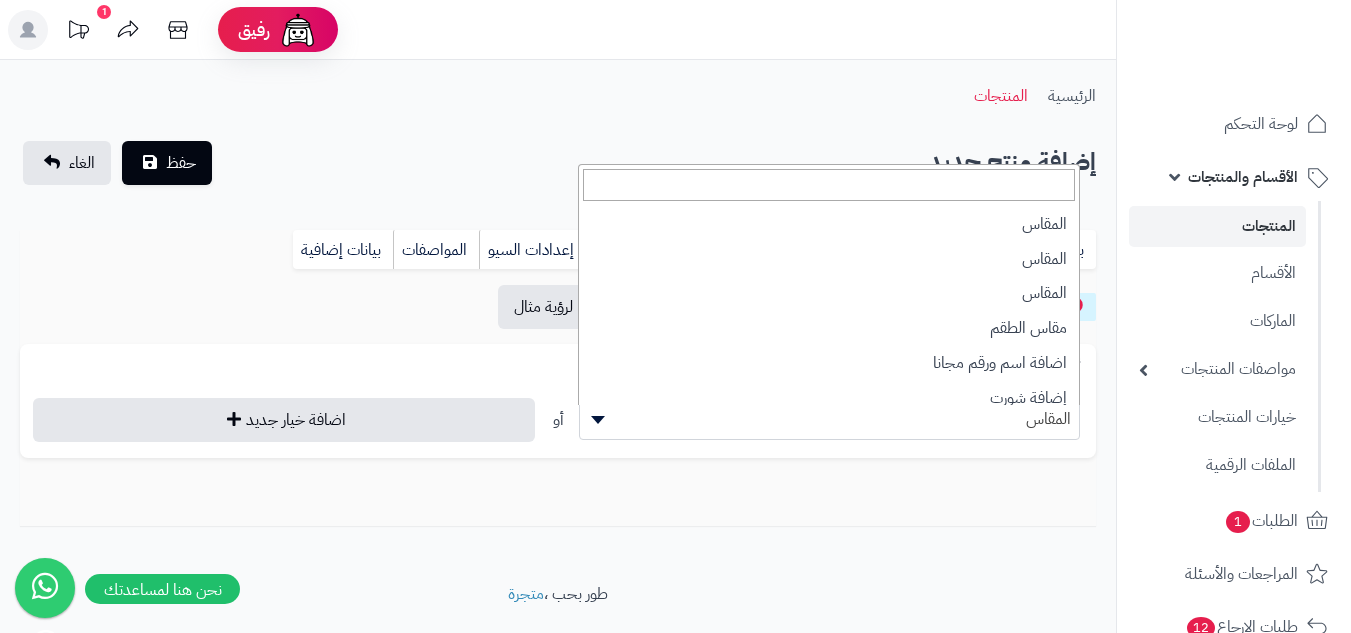scroll, scrollTop: 383, scrollLeft: 0, axis: vertical 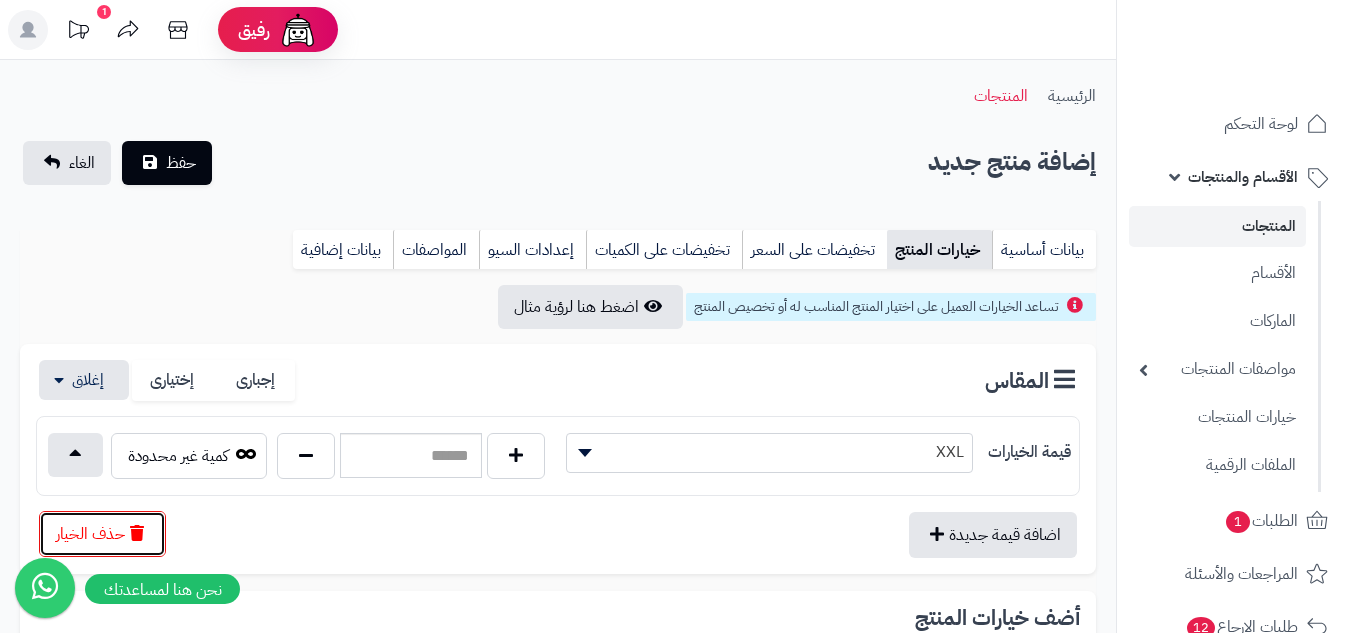 click on "حذف الخيار" at bounding box center [102, 534] 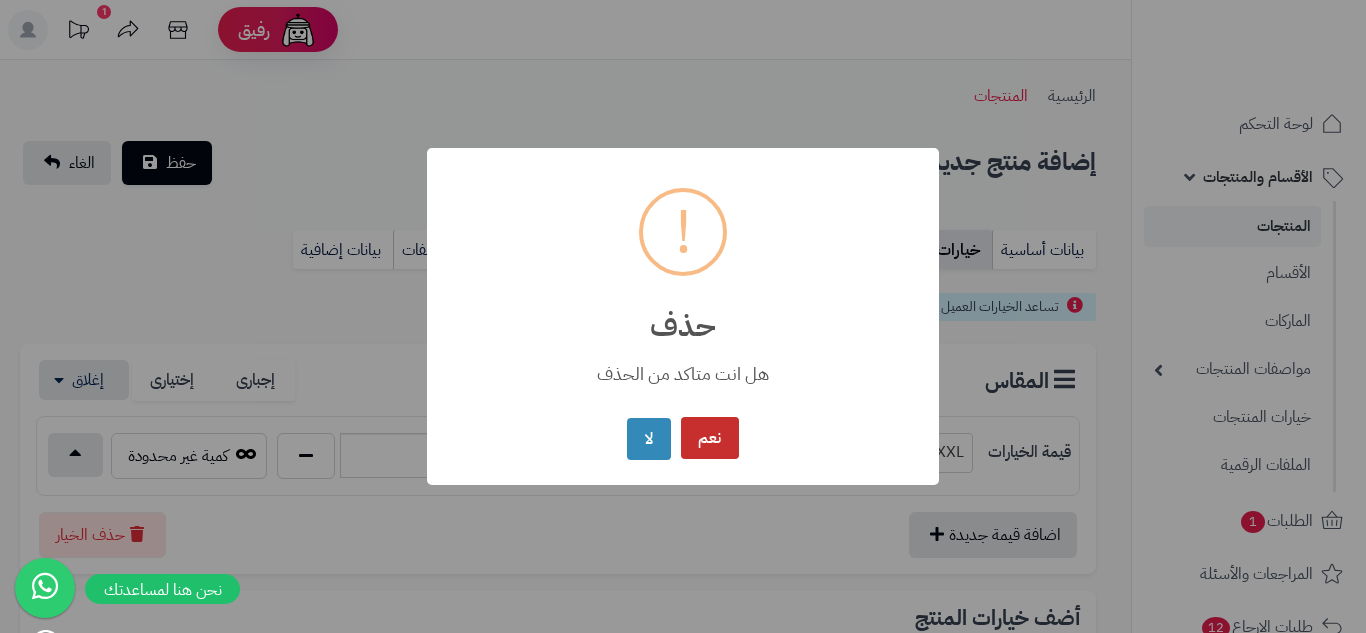 click on "نعم" at bounding box center (710, 438) 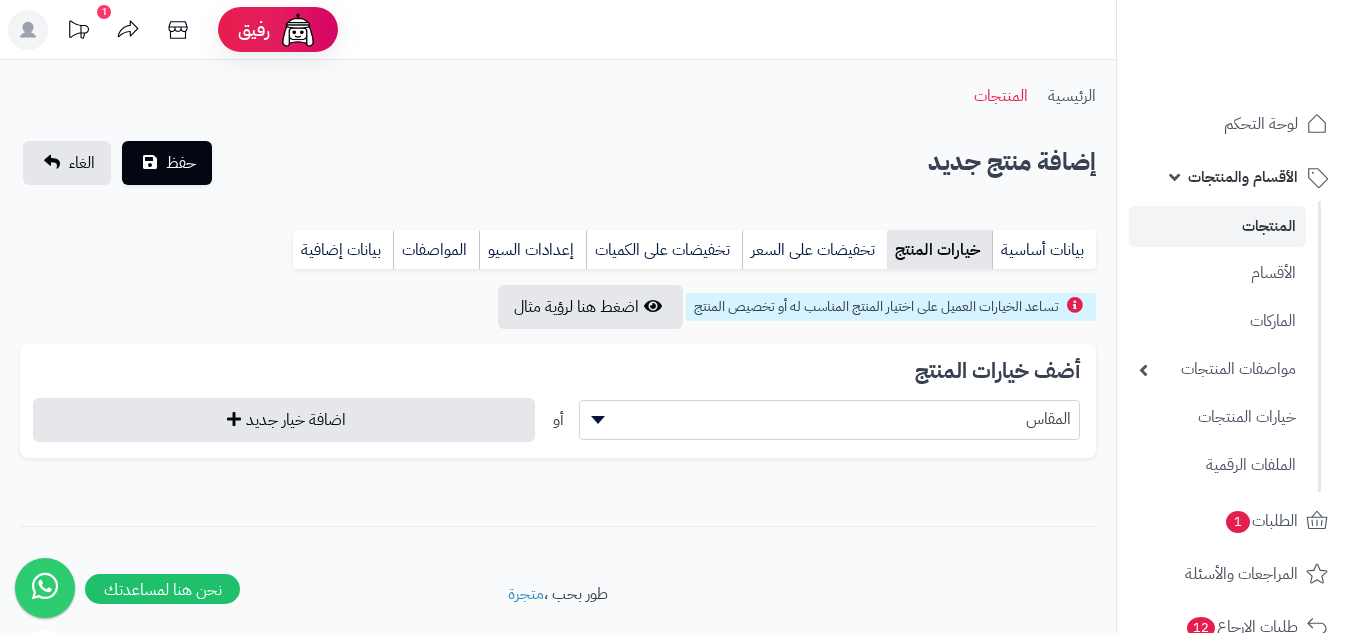 click on "المقاس" at bounding box center [830, 419] 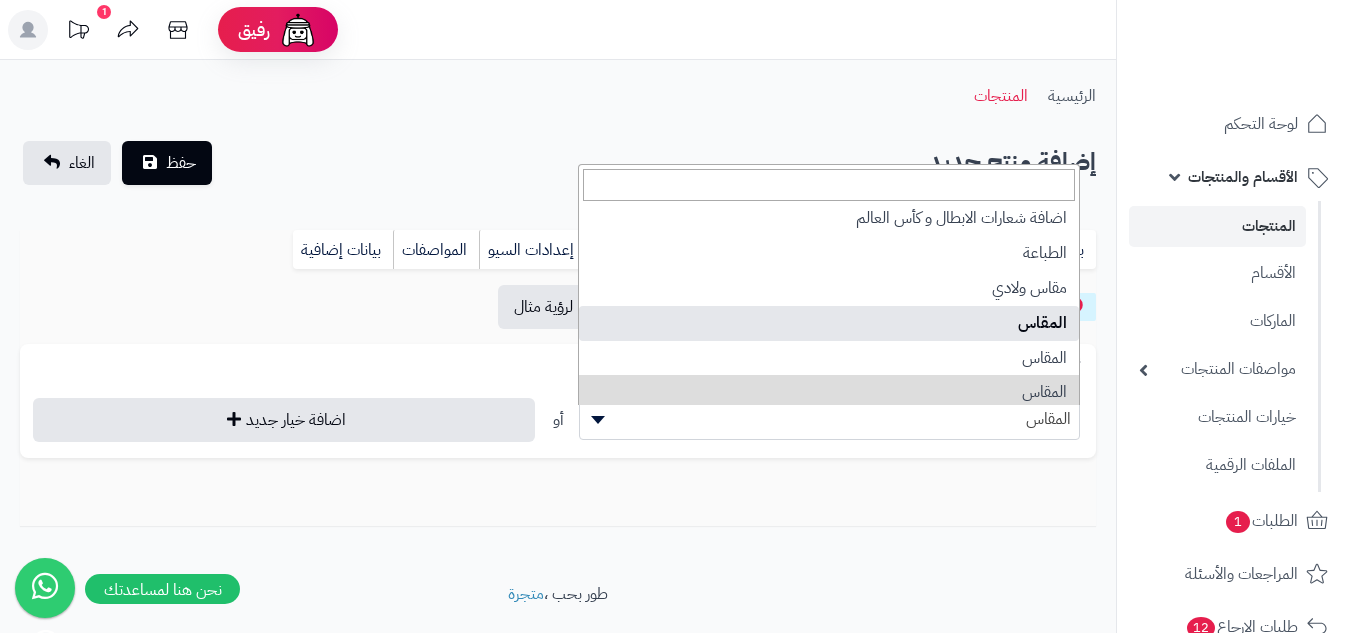 scroll, scrollTop: 383, scrollLeft: 0, axis: vertical 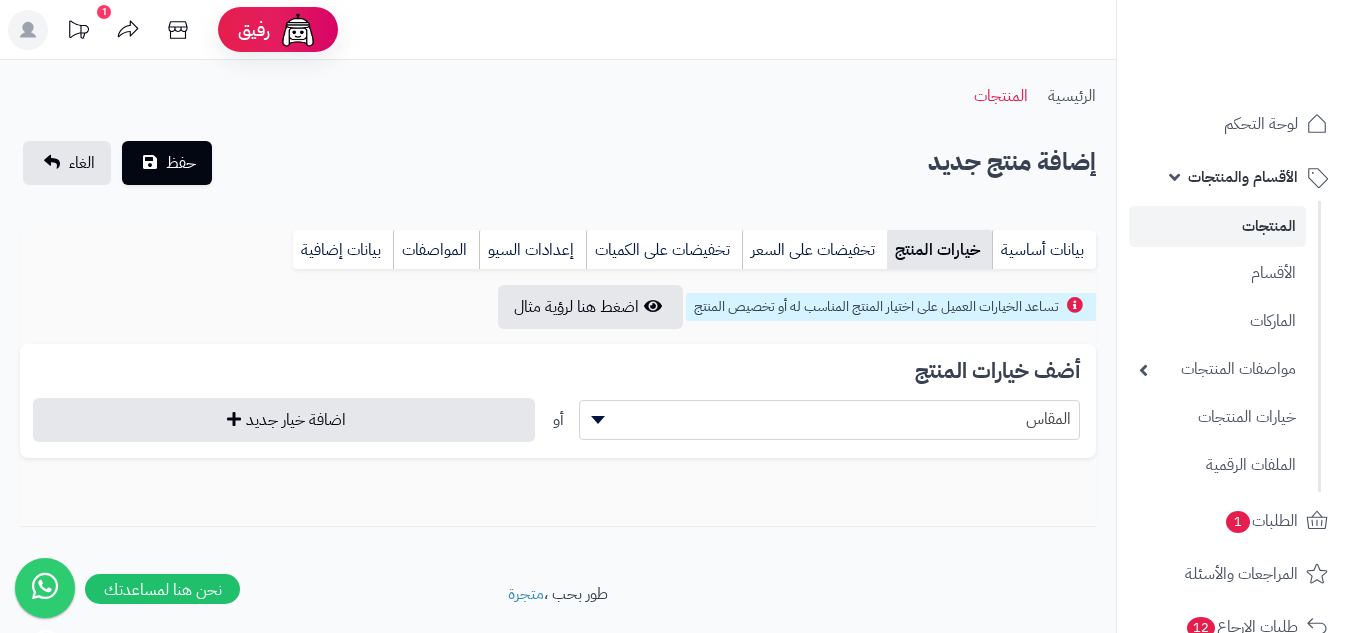 click on "المقاس" at bounding box center [830, 419] 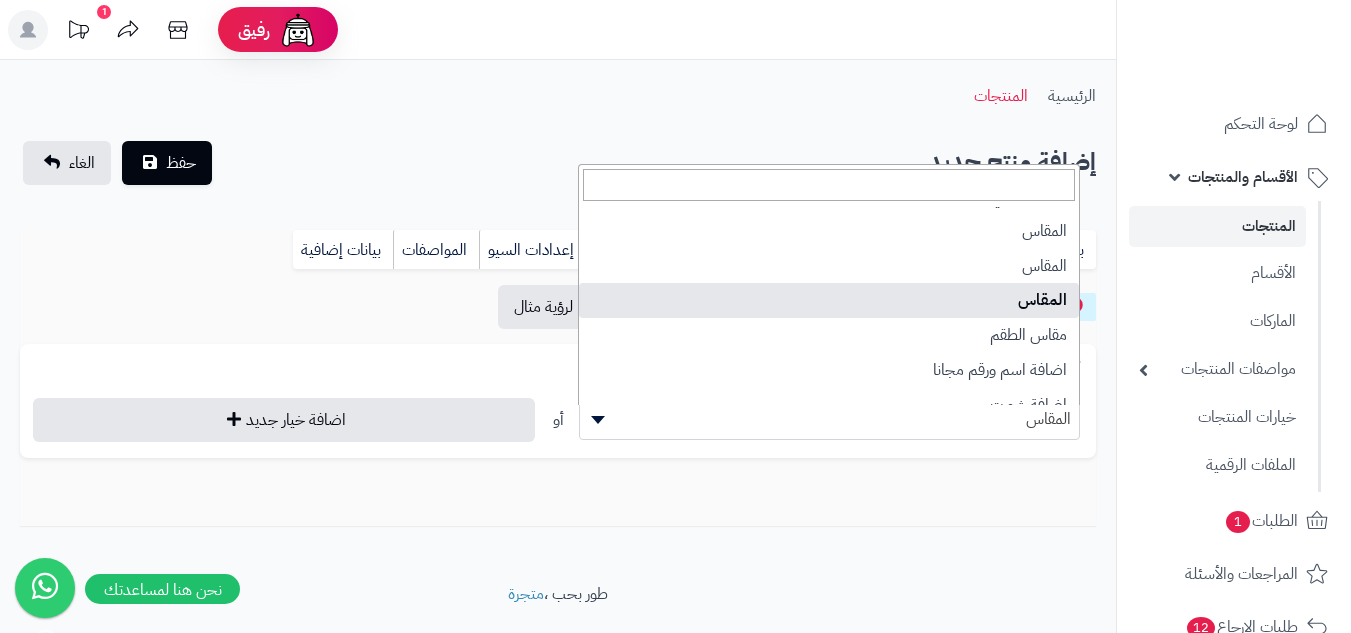 scroll, scrollTop: 383, scrollLeft: 0, axis: vertical 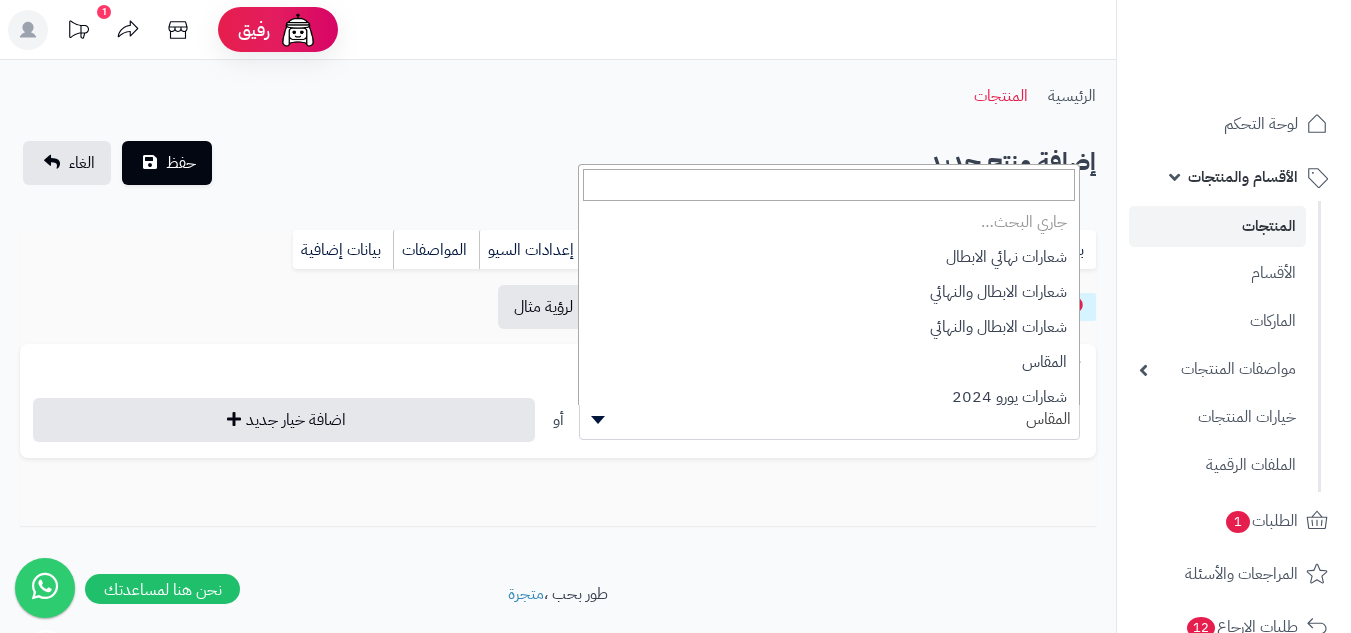 click on "المقاس" at bounding box center [830, 419] 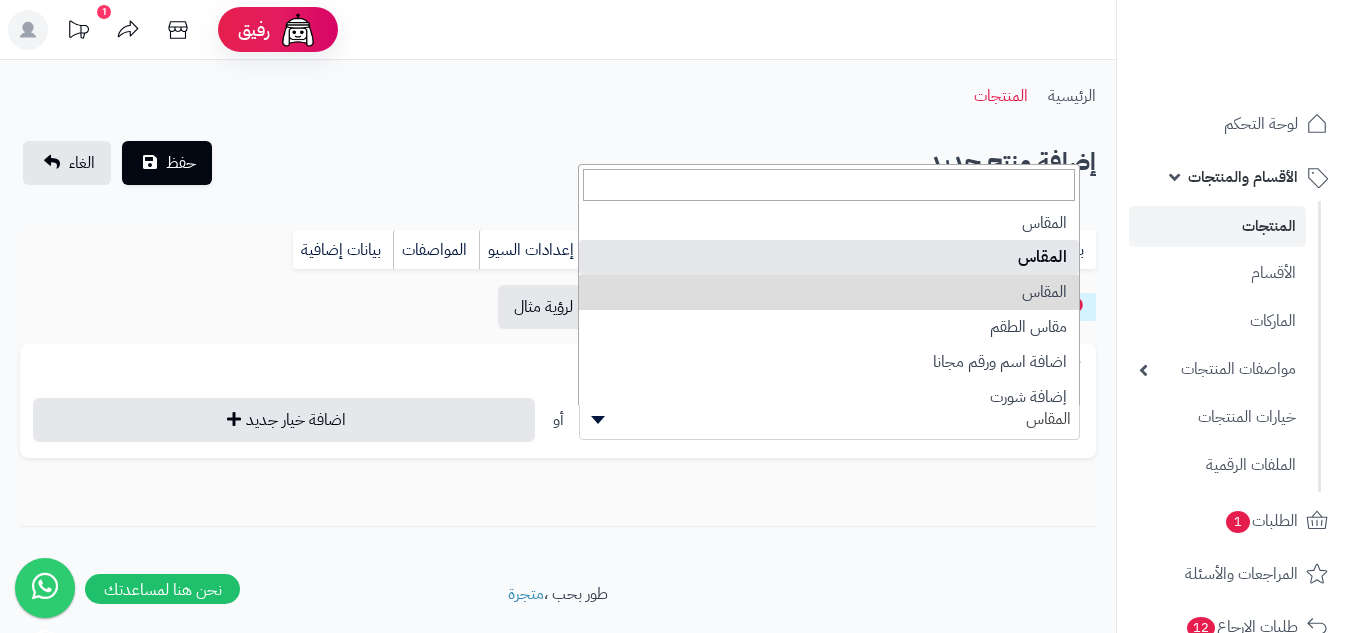scroll, scrollTop: 183, scrollLeft: 0, axis: vertical 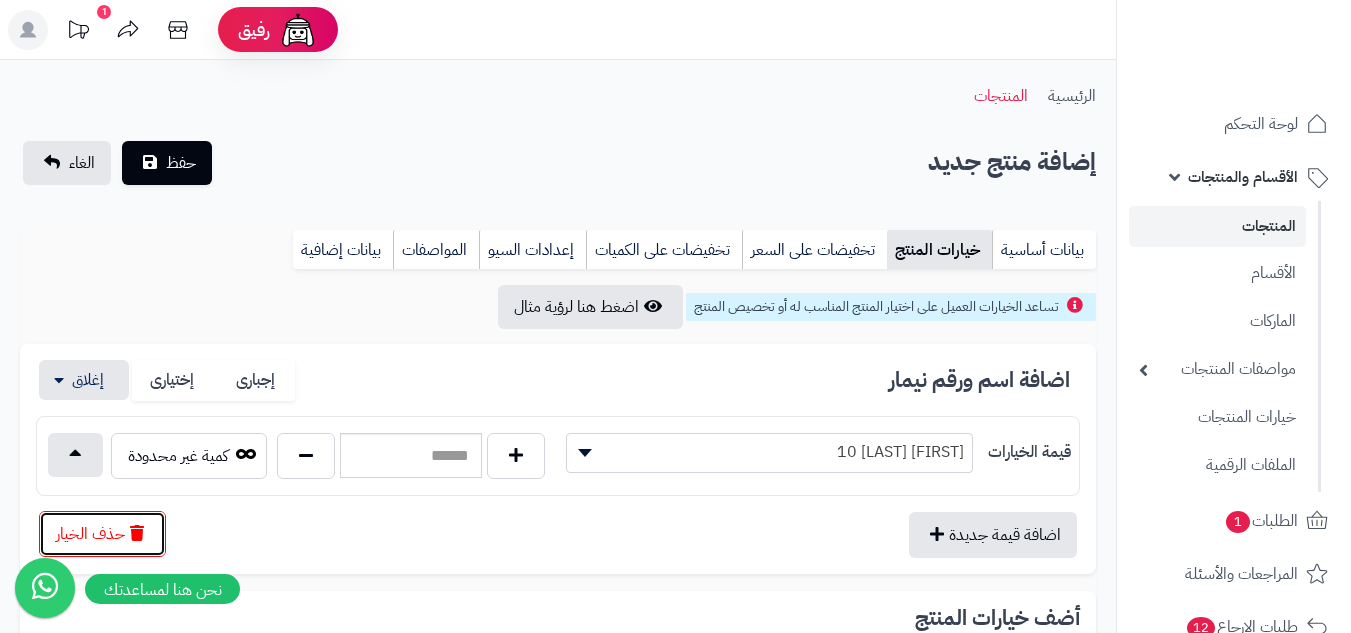 click on "حذف الخيار" at bounding box center [102, 534] 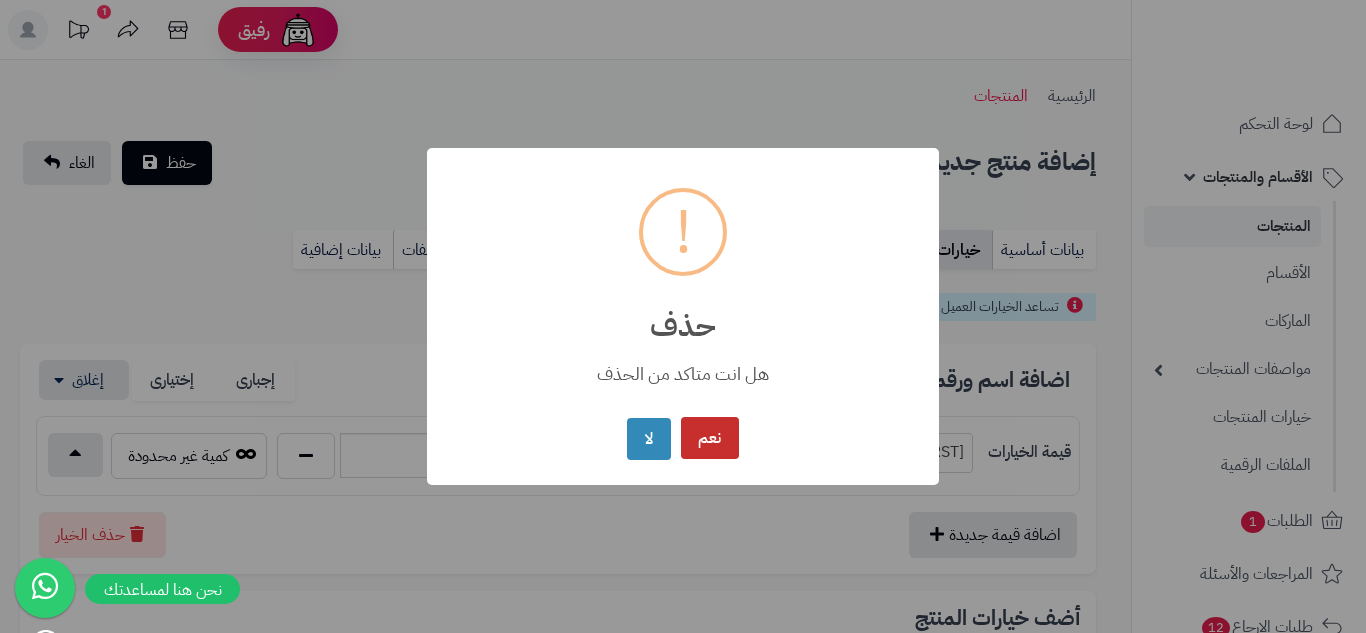 click on "نعم" at bounding box center [710, 438] 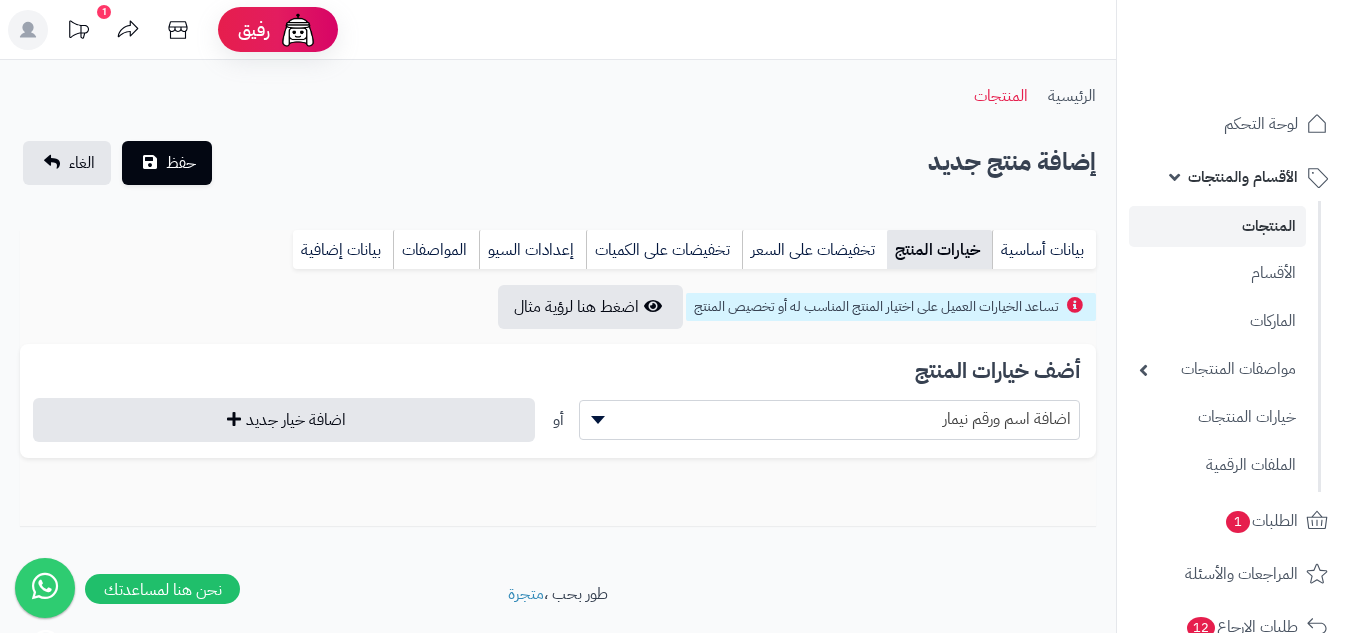 click on "اضافة اسم ورقم نيمار" at bounding box center [830, 419] 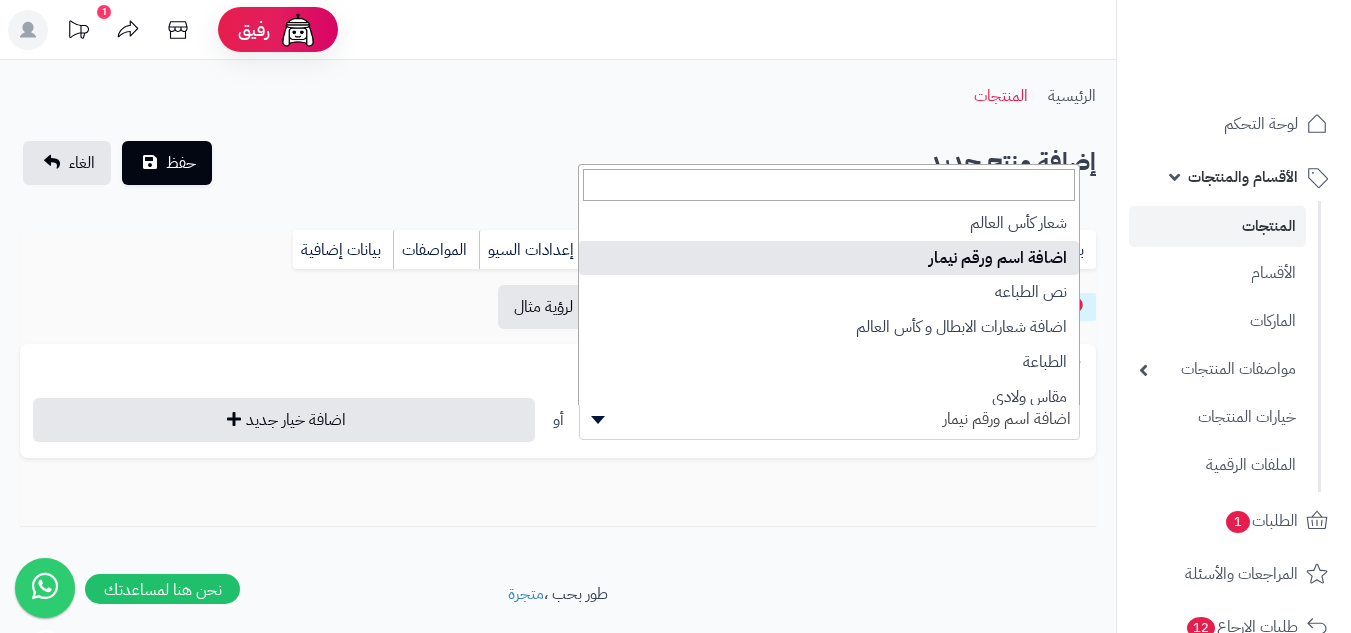 scroll, scrollTop: 300, scrollLeft: 0, axis: vertical 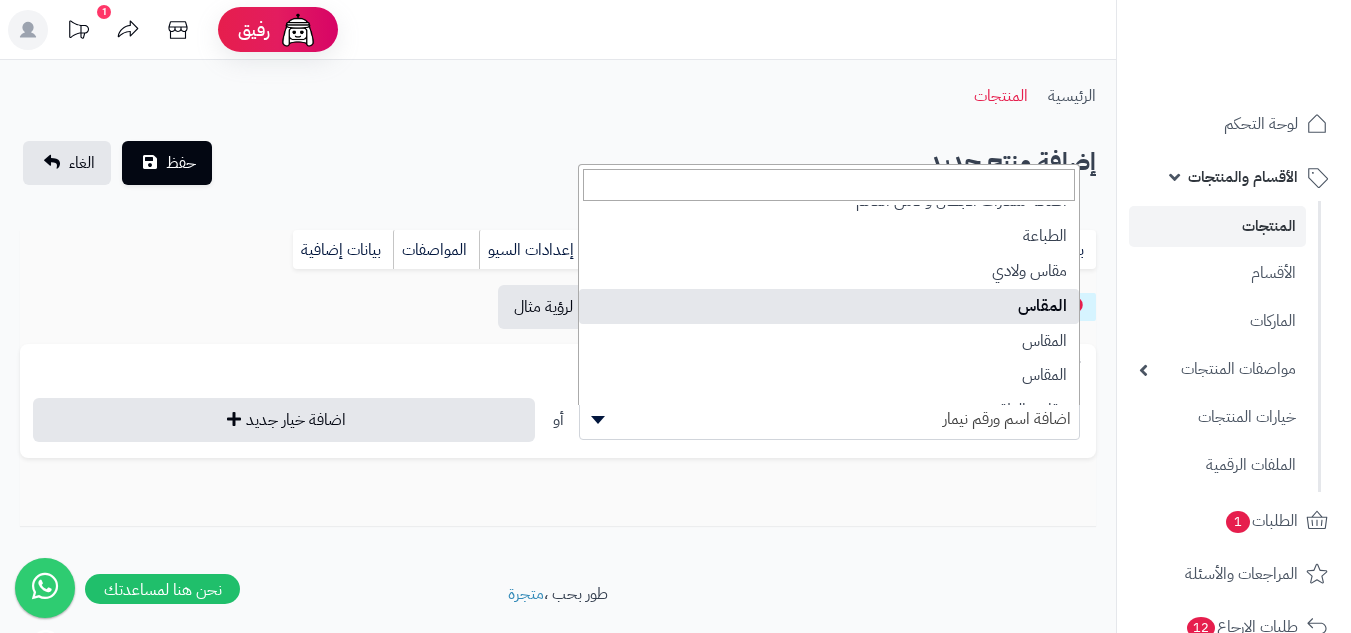 select on "**" 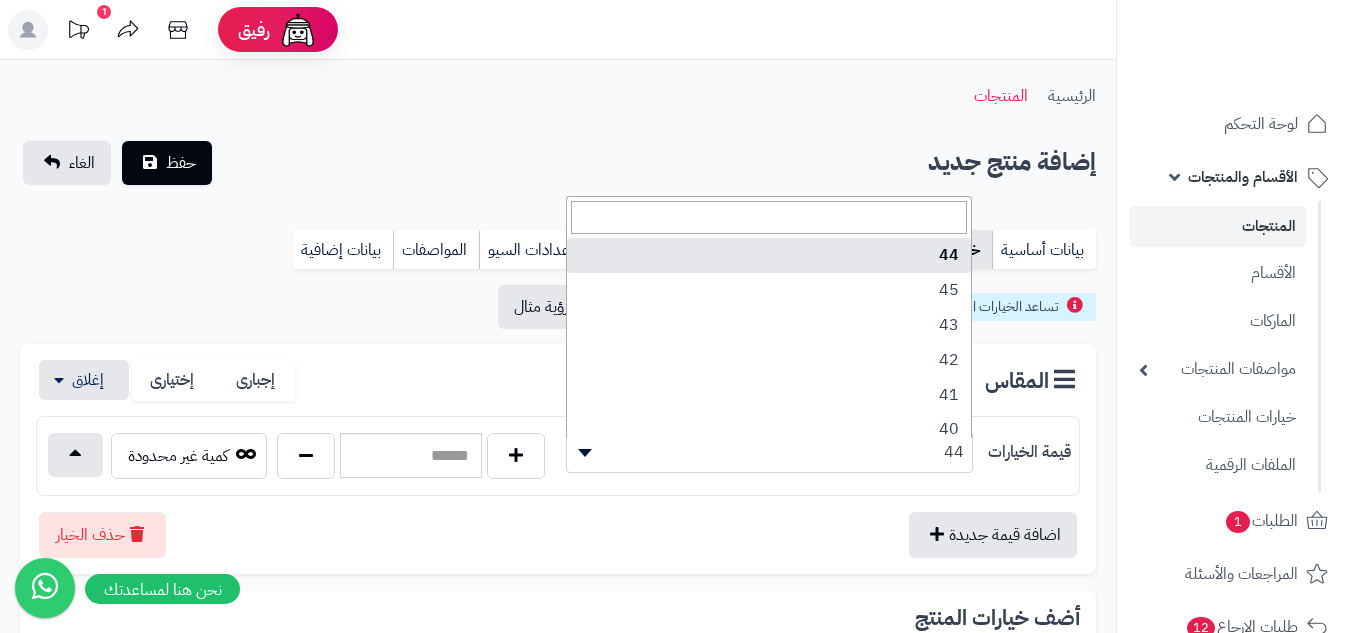 click on "44" at bounding box center [769, 452] 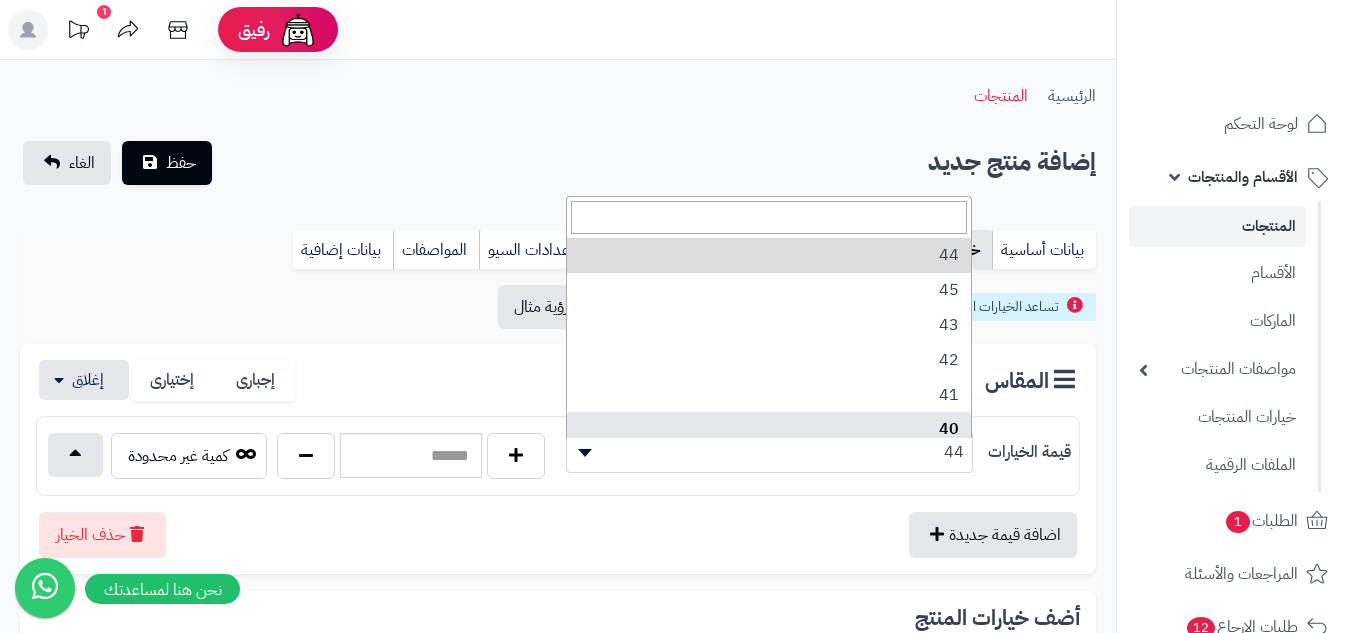 scroll, scrollTop: 100, scrollLeft: 0, axis: vertical 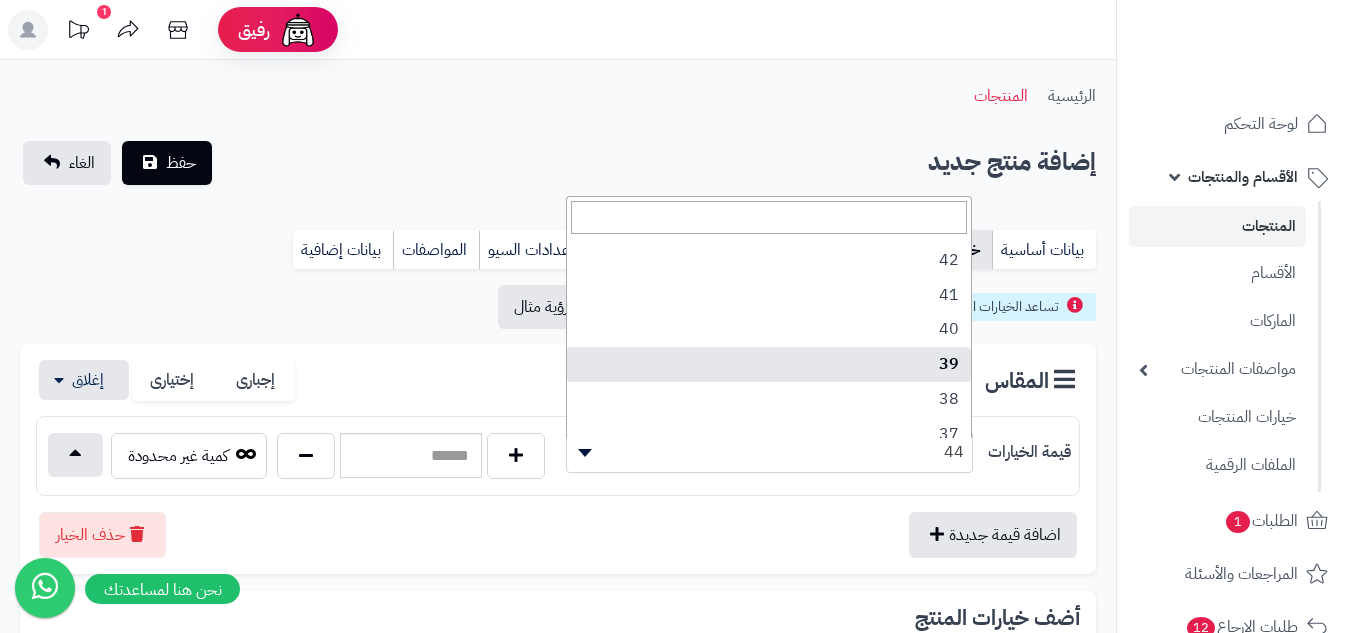 select on "***" 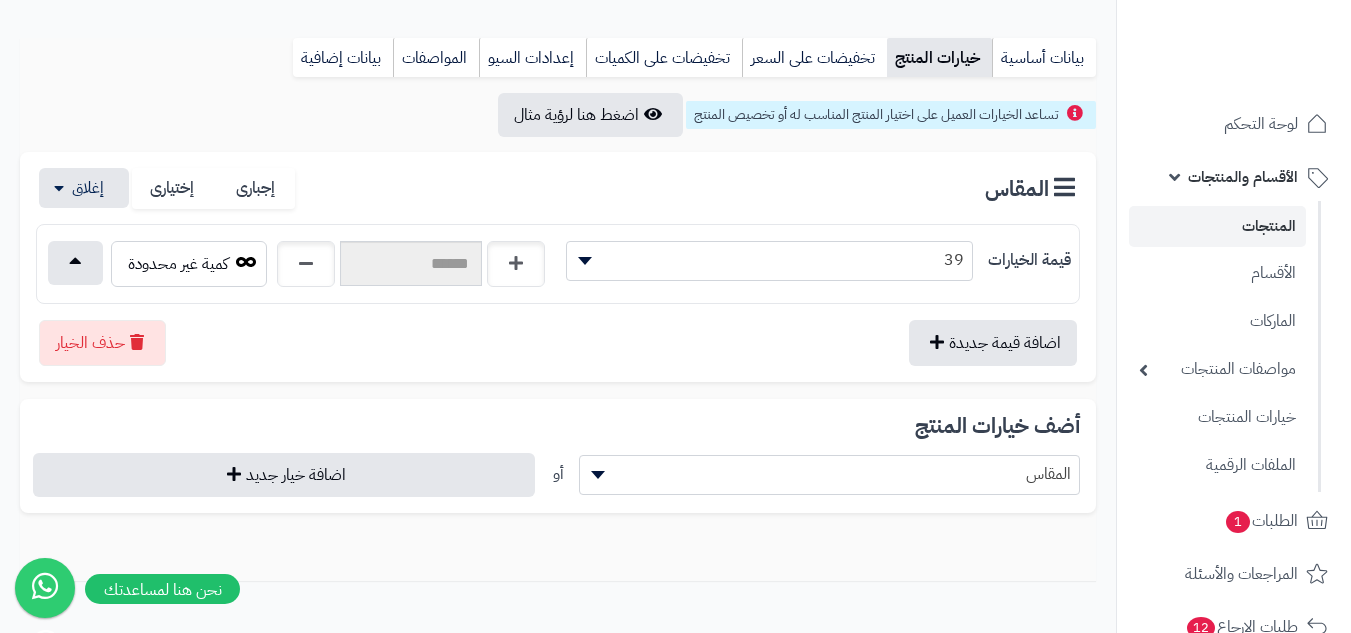 scroll, scrollTop: 200, scrollLeft: 0, axis: vertical 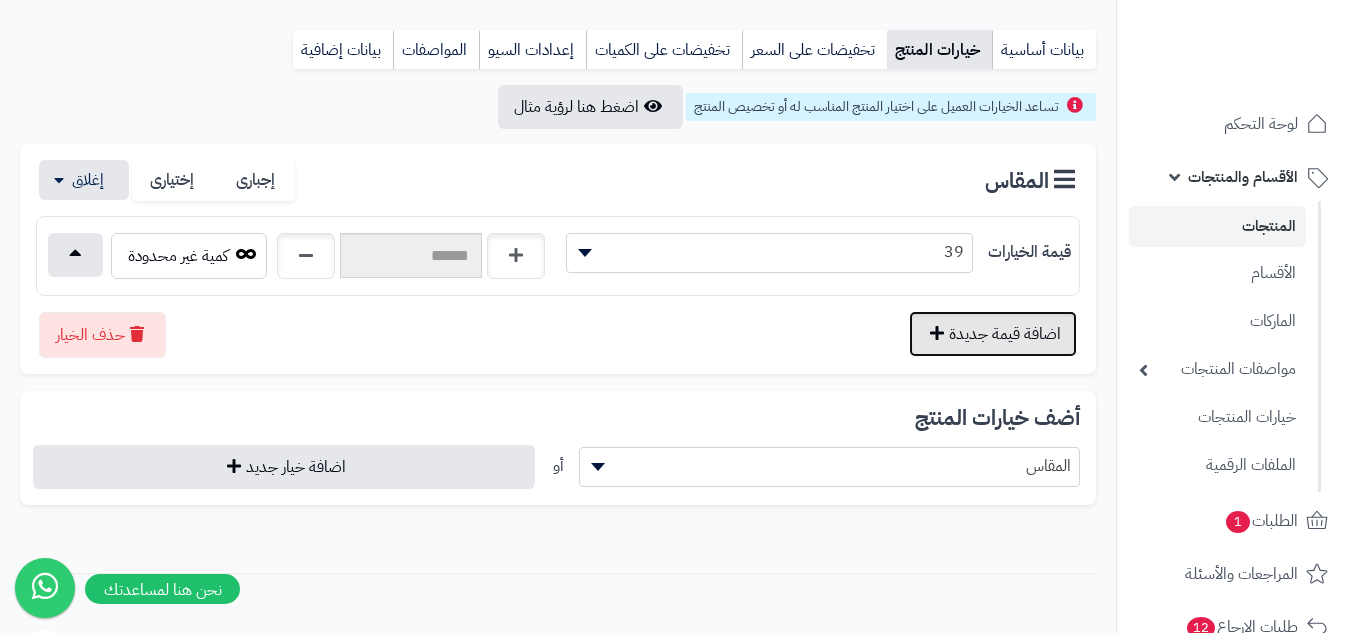 click on "اضافة قيمة جديدة" at bounding box center (993, 334) 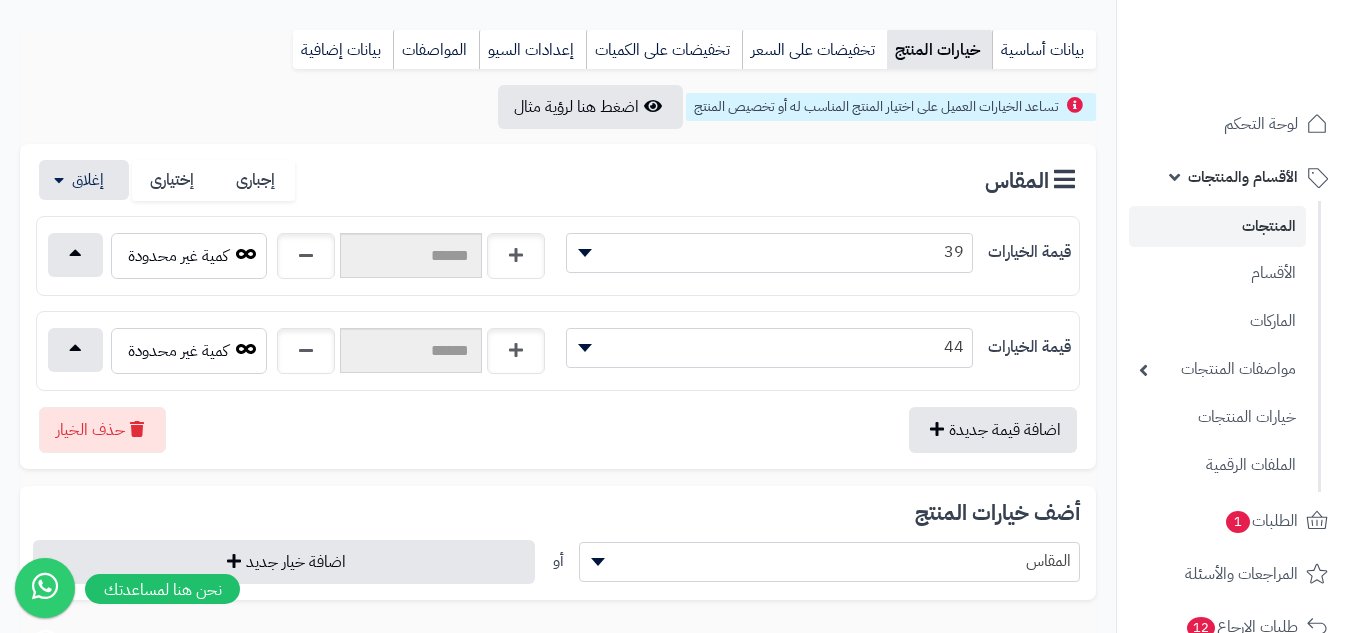 click on "44" at bounding box center [769, 347] 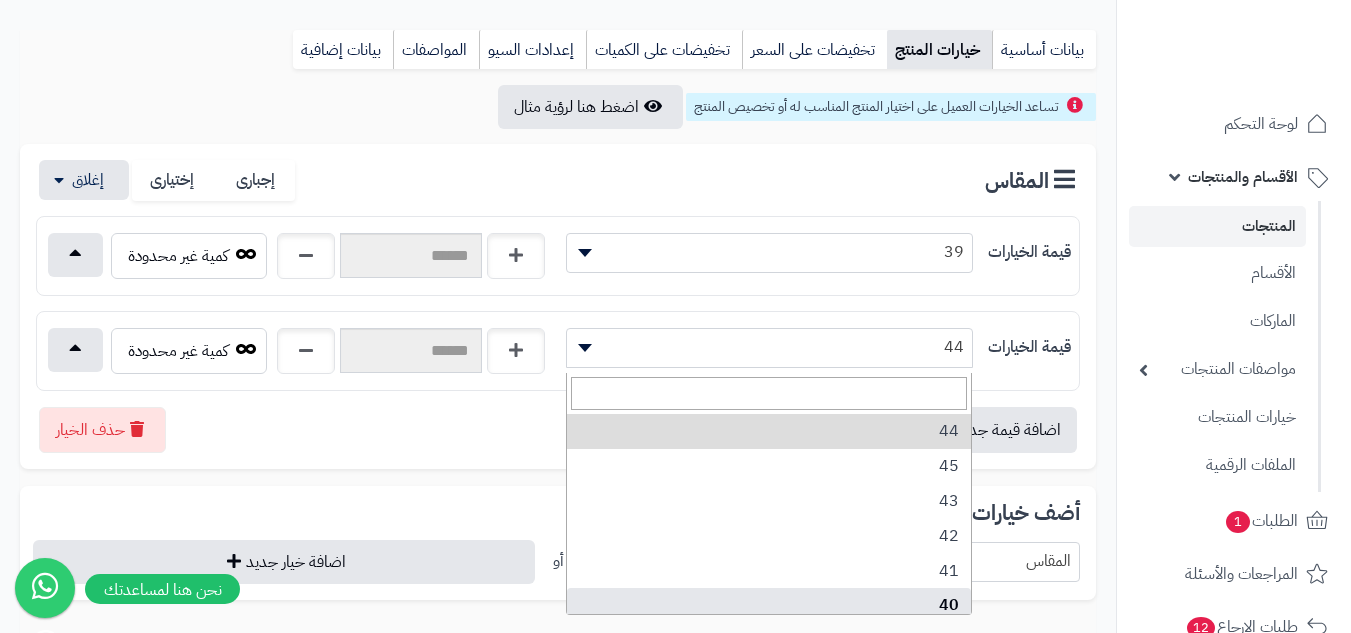 select on "***" 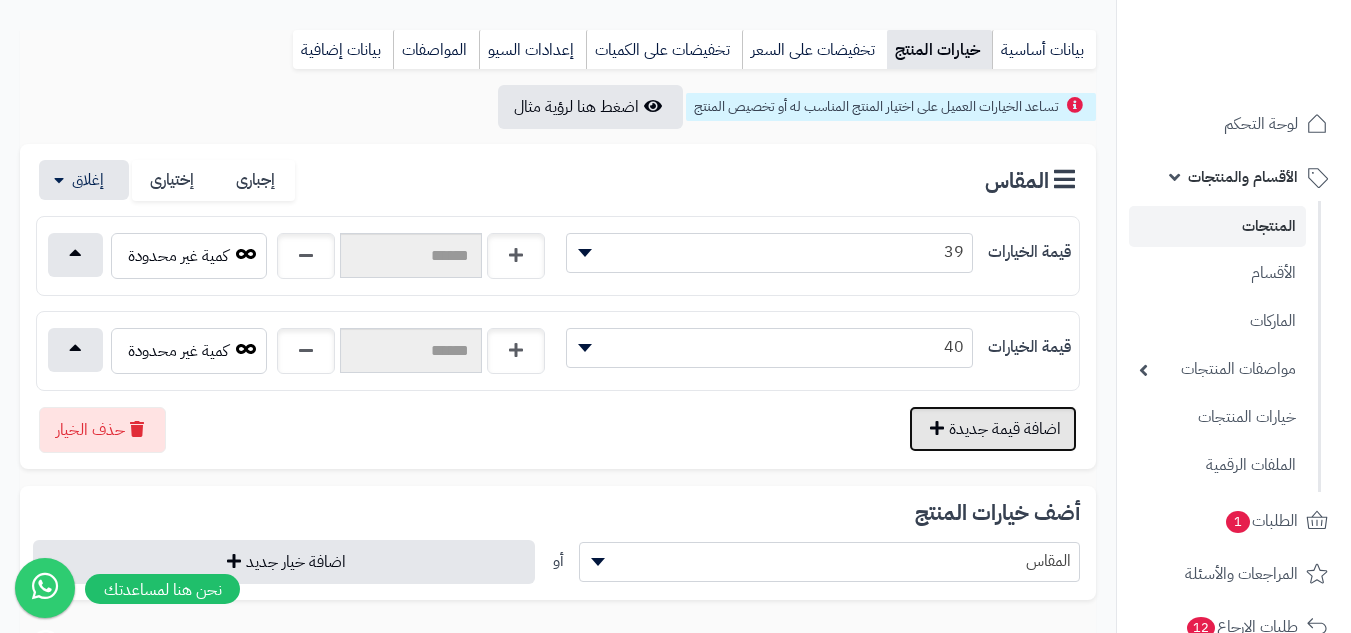 click on "اضافة قيمة جديدة" at bounding box center (993, 429) 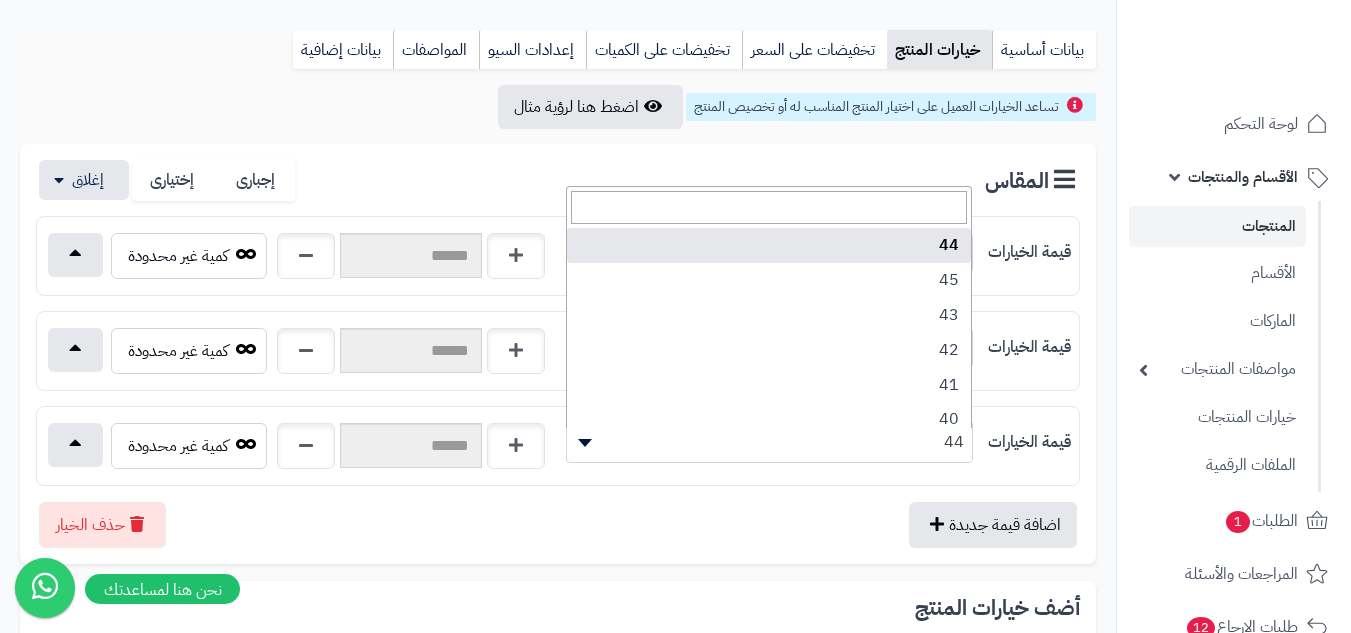 click on "44" at bounding box center [769, 442] 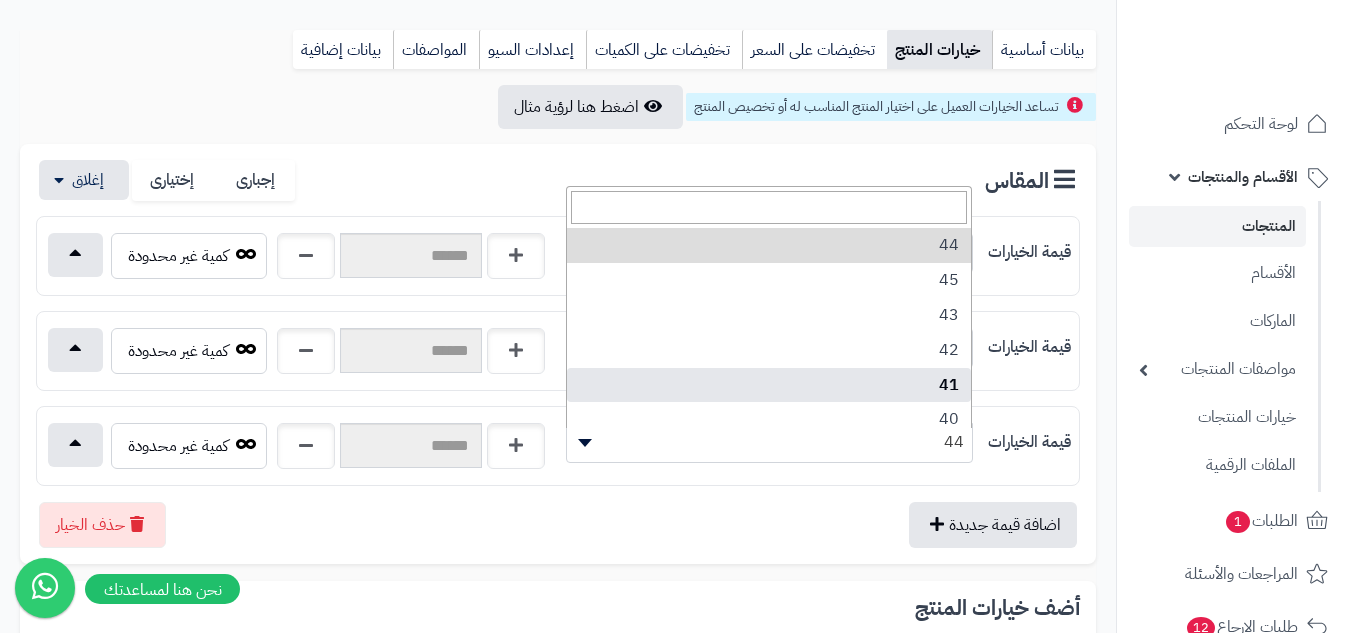 select on "***" 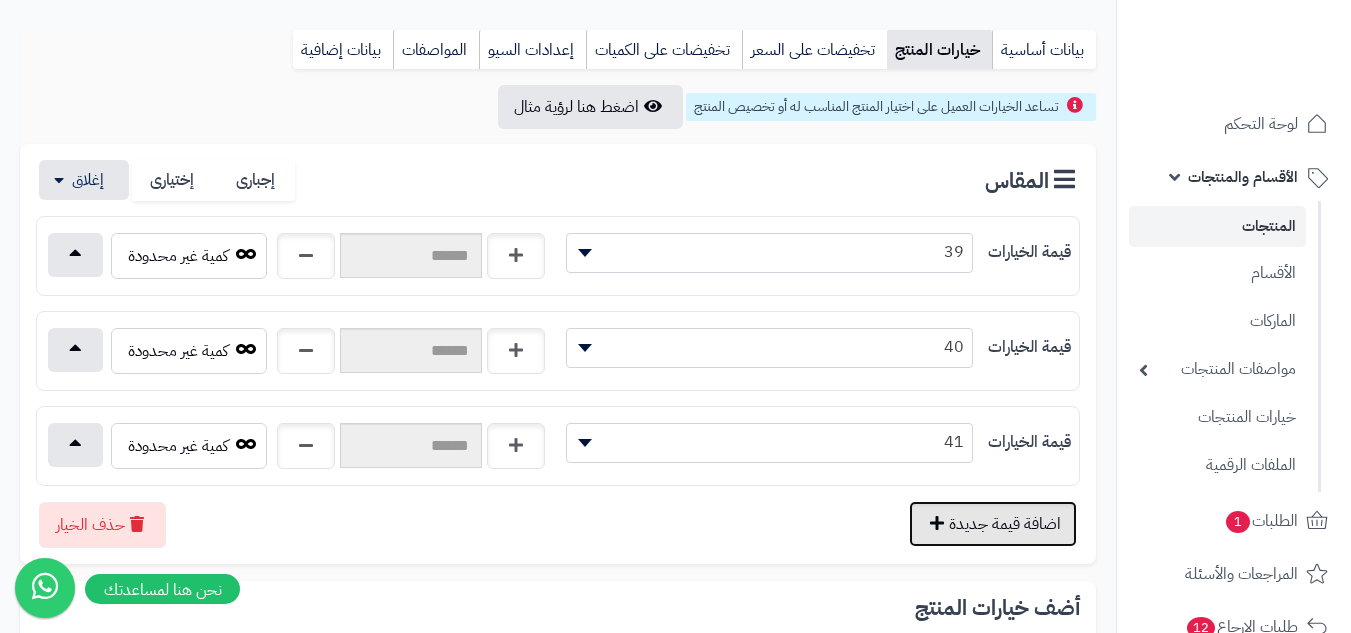 click on "اضافة قيمة جديدة" at bounding box center [993, 524] 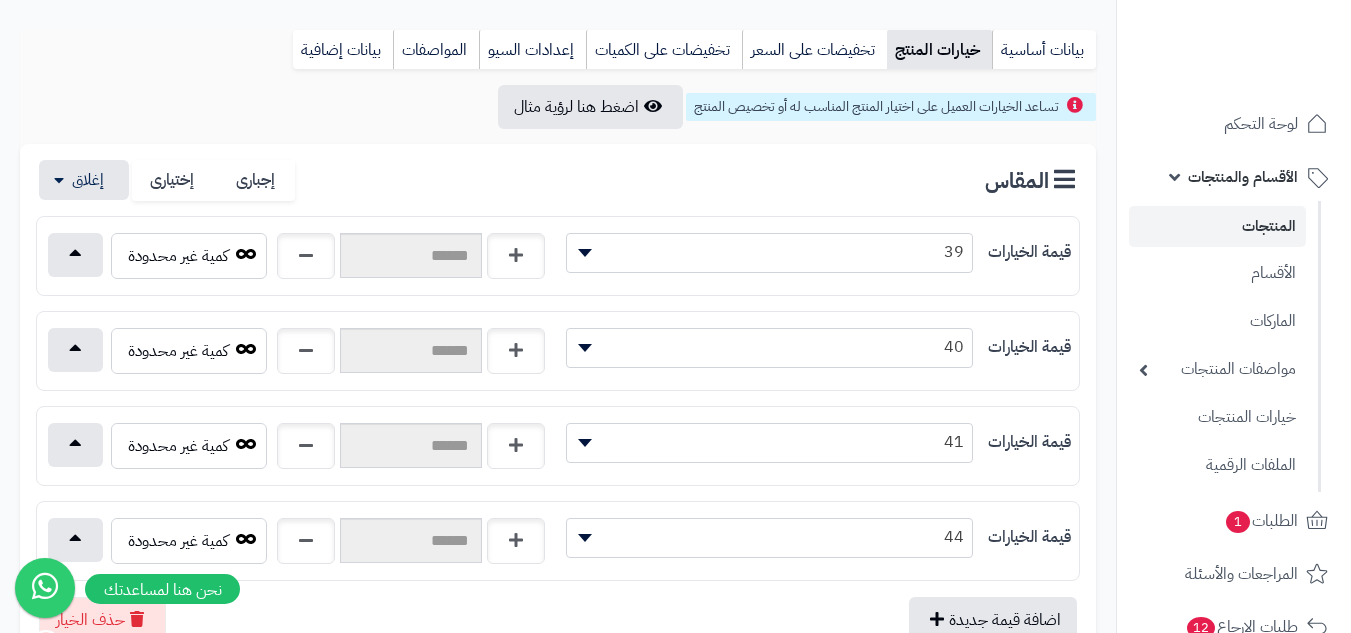 click on "44" at bounding box center [769, 537] 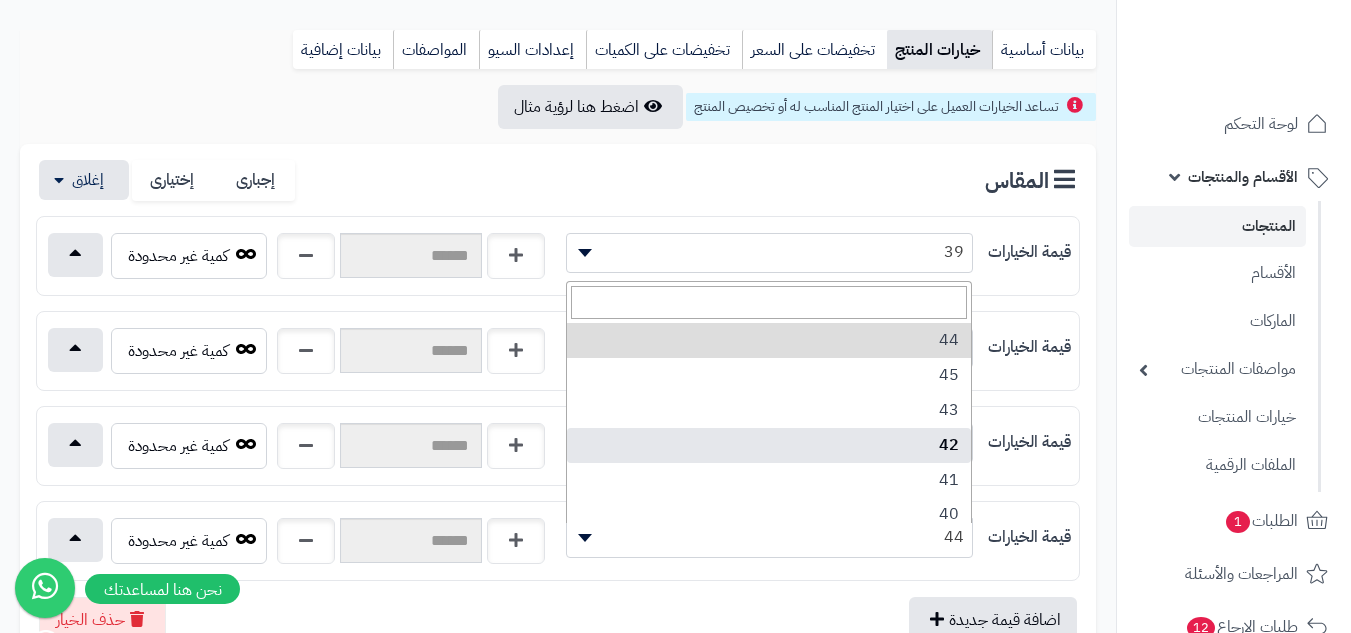 select on "***" 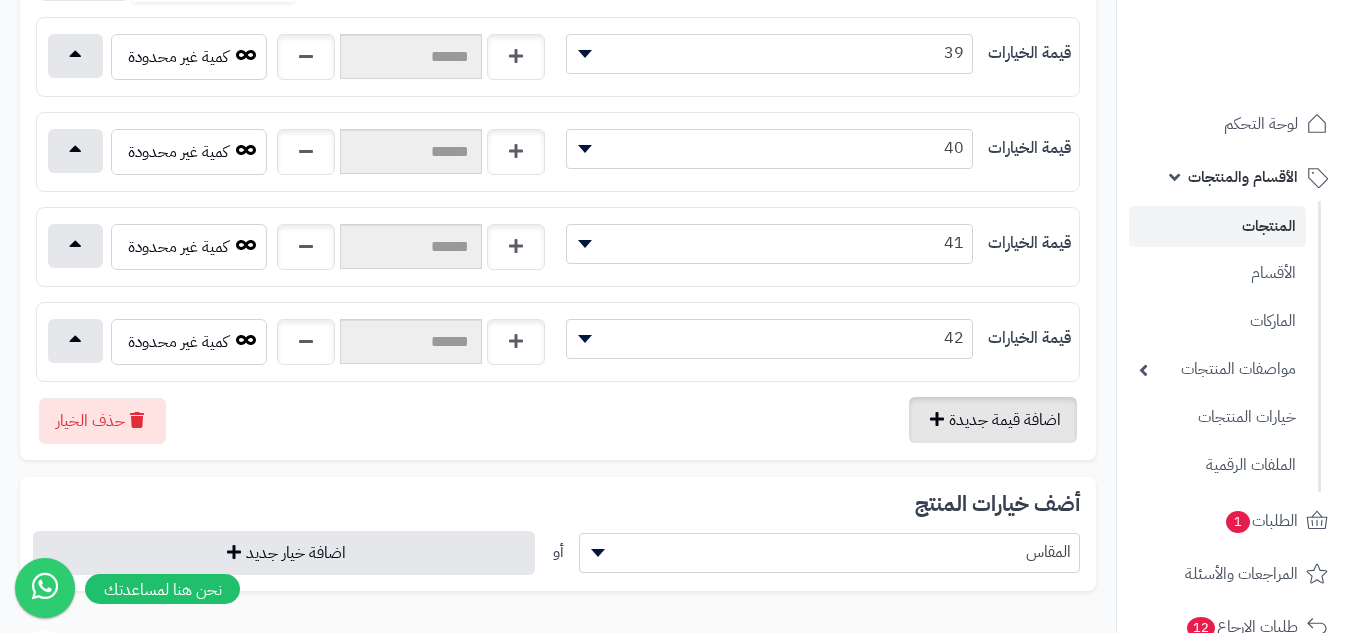 scroll, scrollTop: 400, scrollLeft: 0, axis: vertical 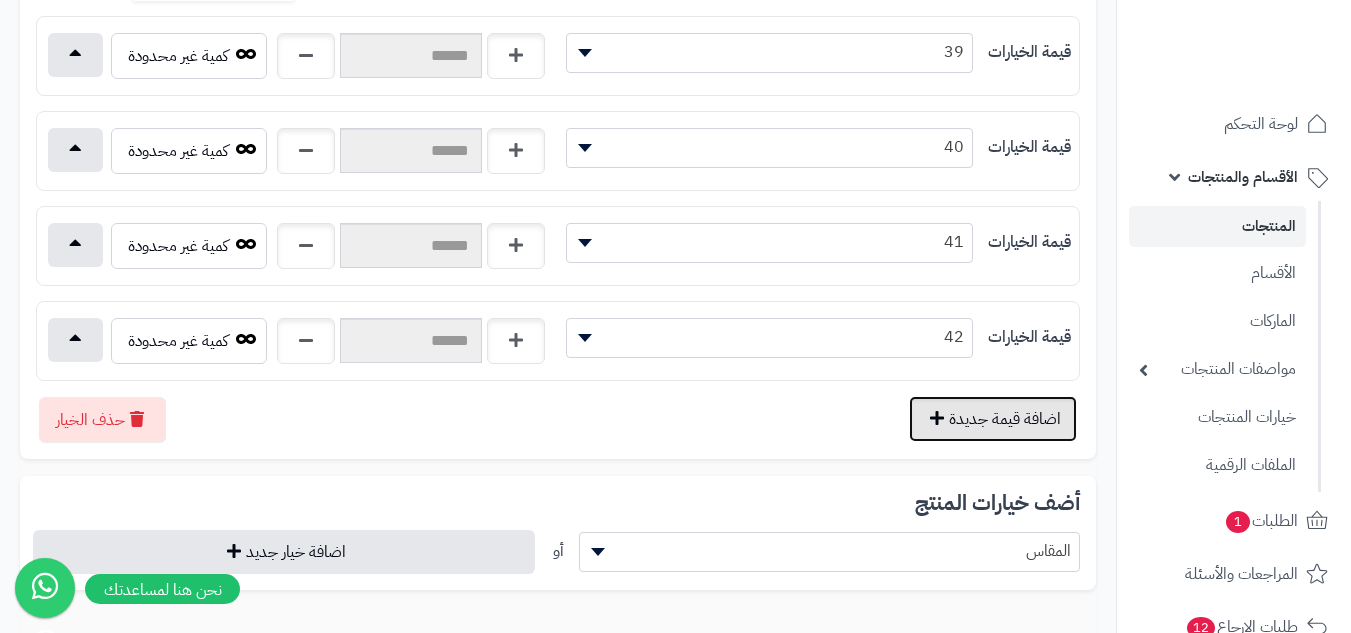 click on "اضافة قيمة جديدة" at bounding box center [993, 419] 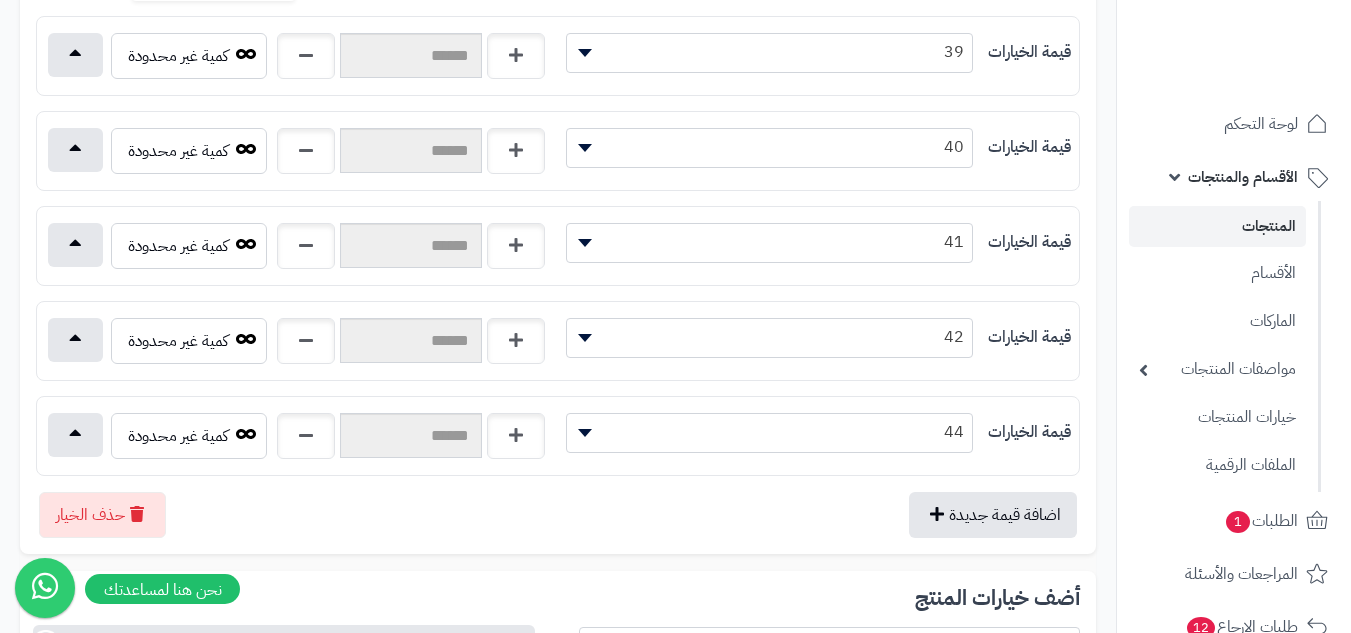 click on "44" at bounding box center (769, 432) 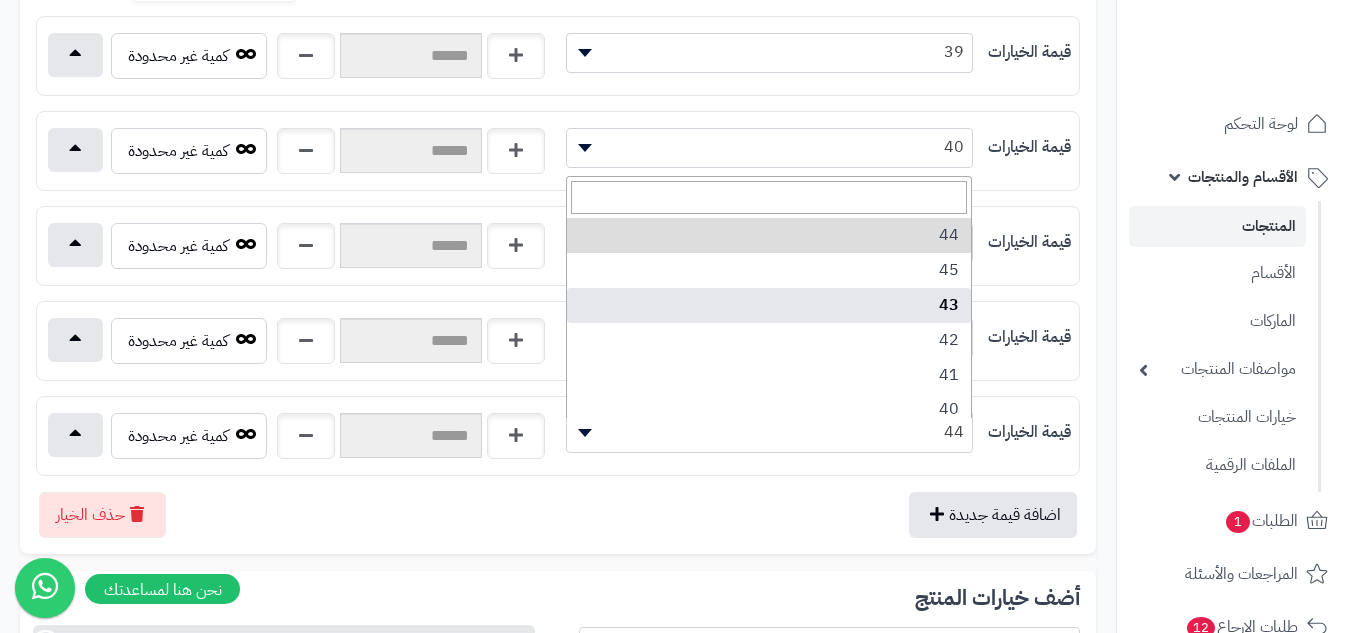 select on "***" 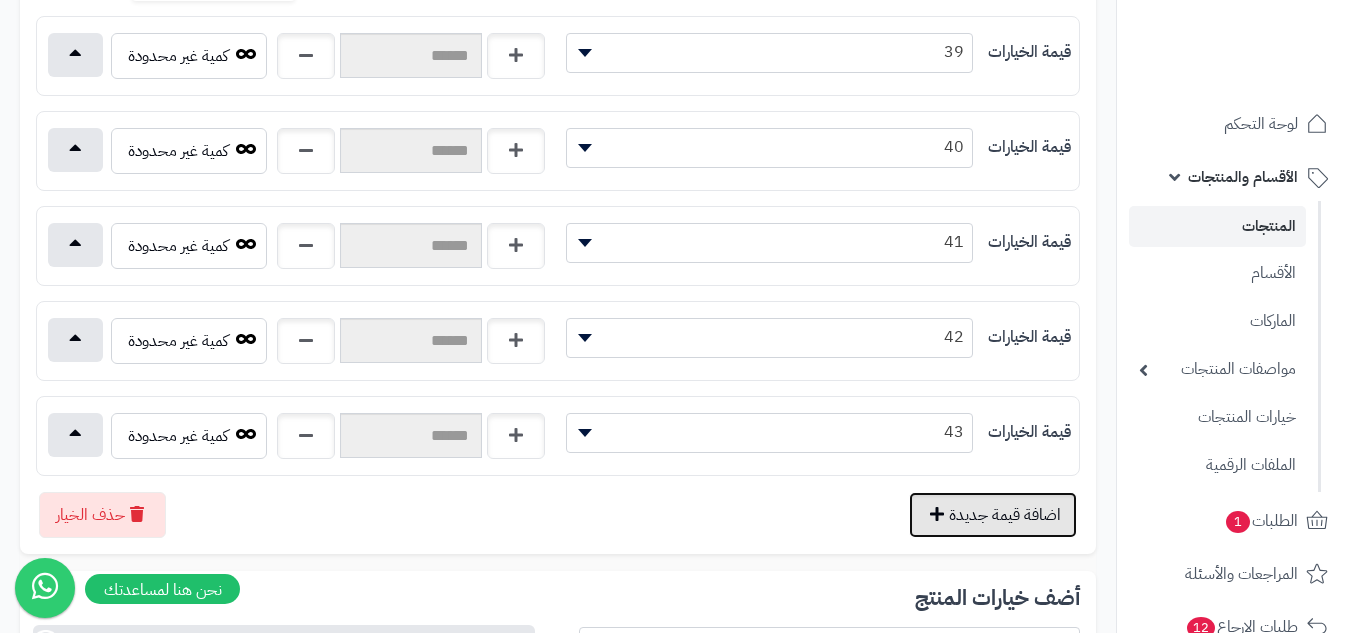 click on "اضافة قيمة جديدة" at bounding box center (993, 515) 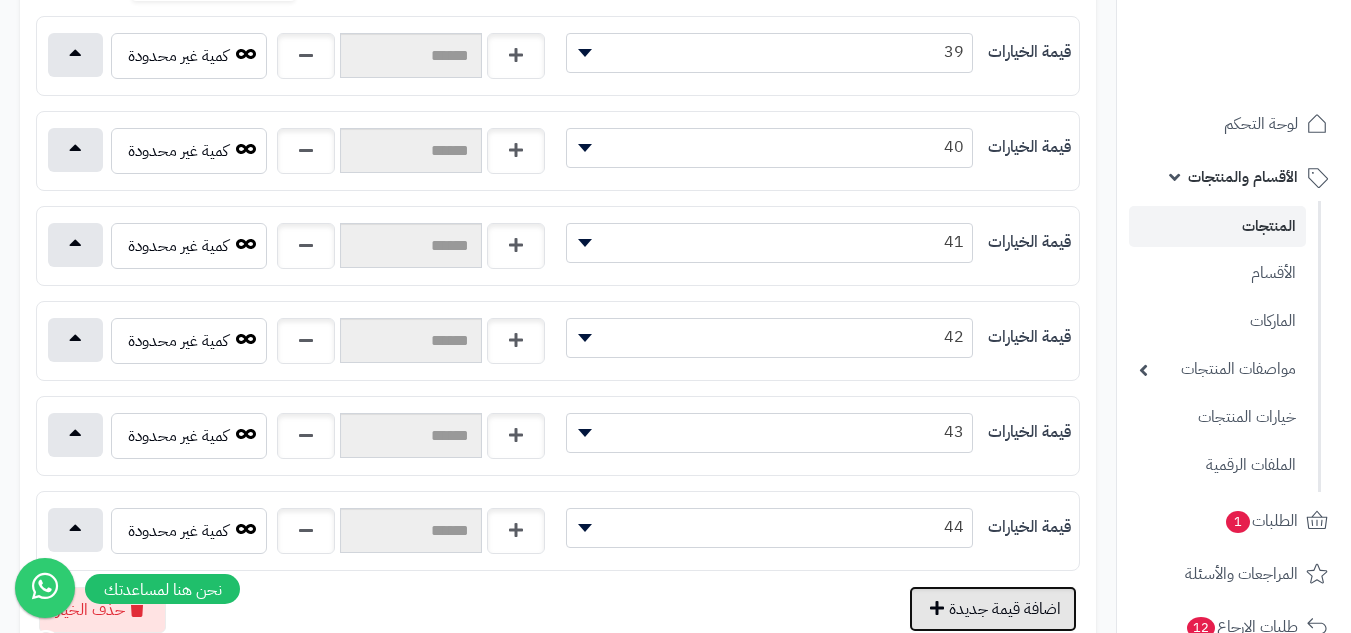click on "اضافة قيمة جديدة" at bounding box center (993, 609) 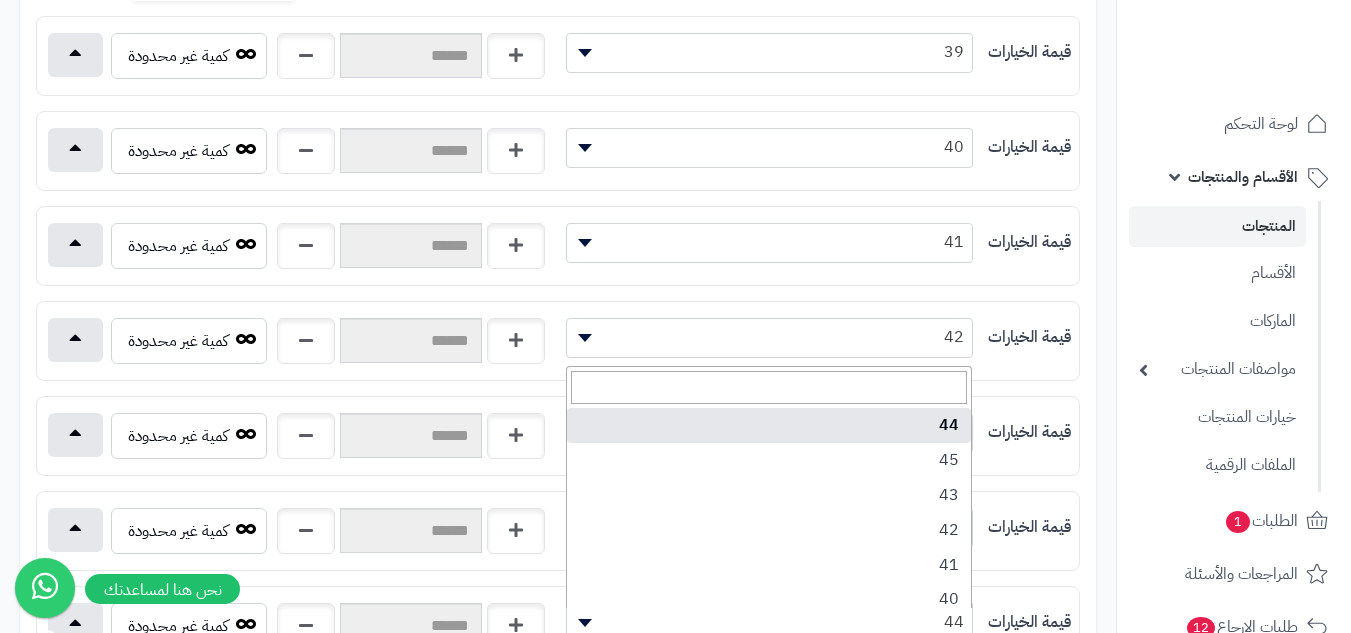 click on "44" at bounding box center [769, 623] 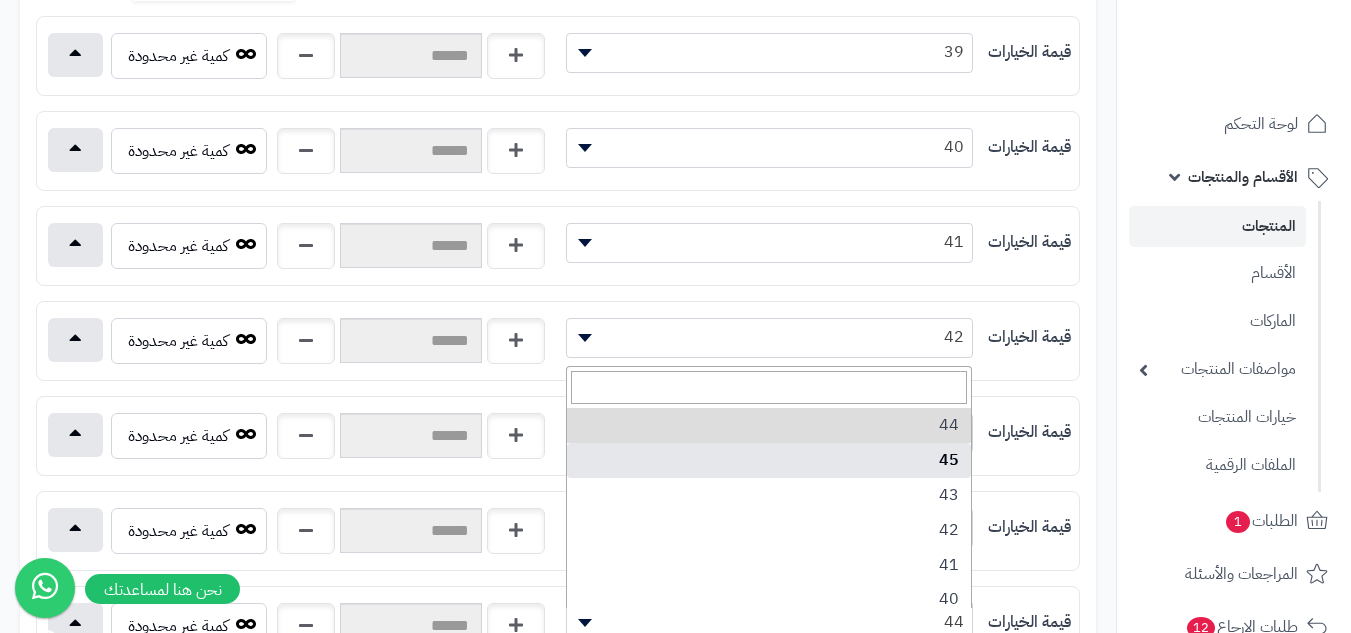 select on "***" 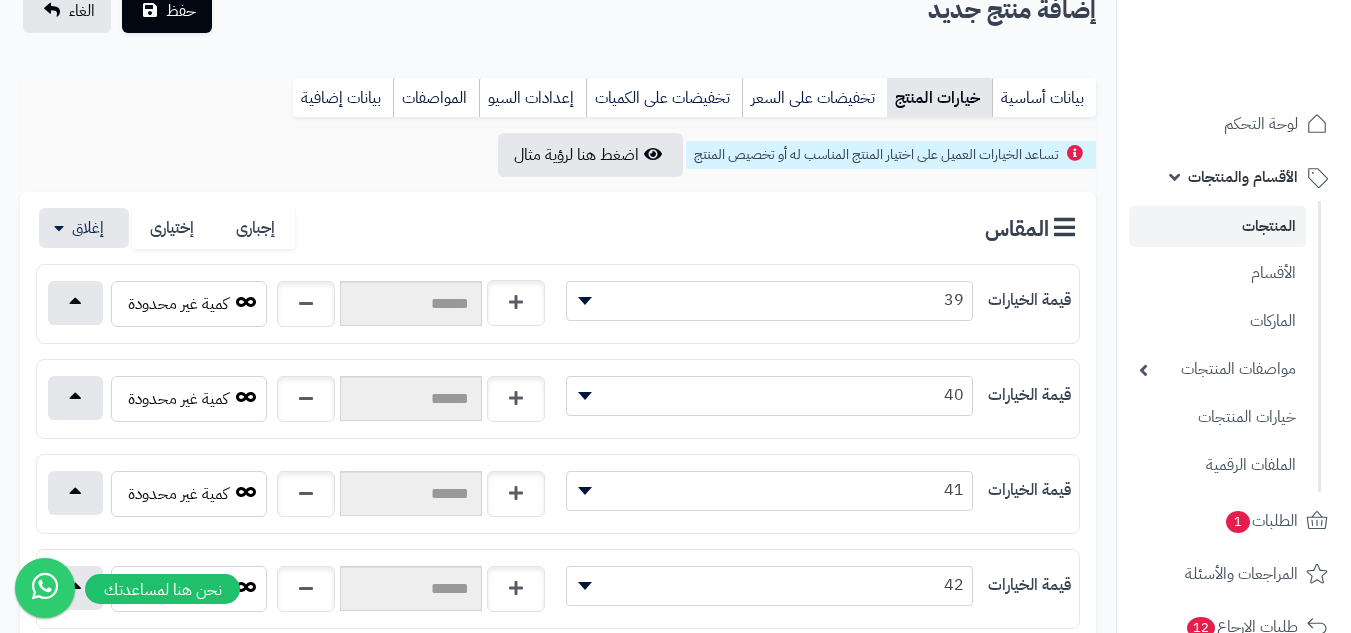 scroll, scrollTop: 114, scrollLeft: 0, axis: vertical 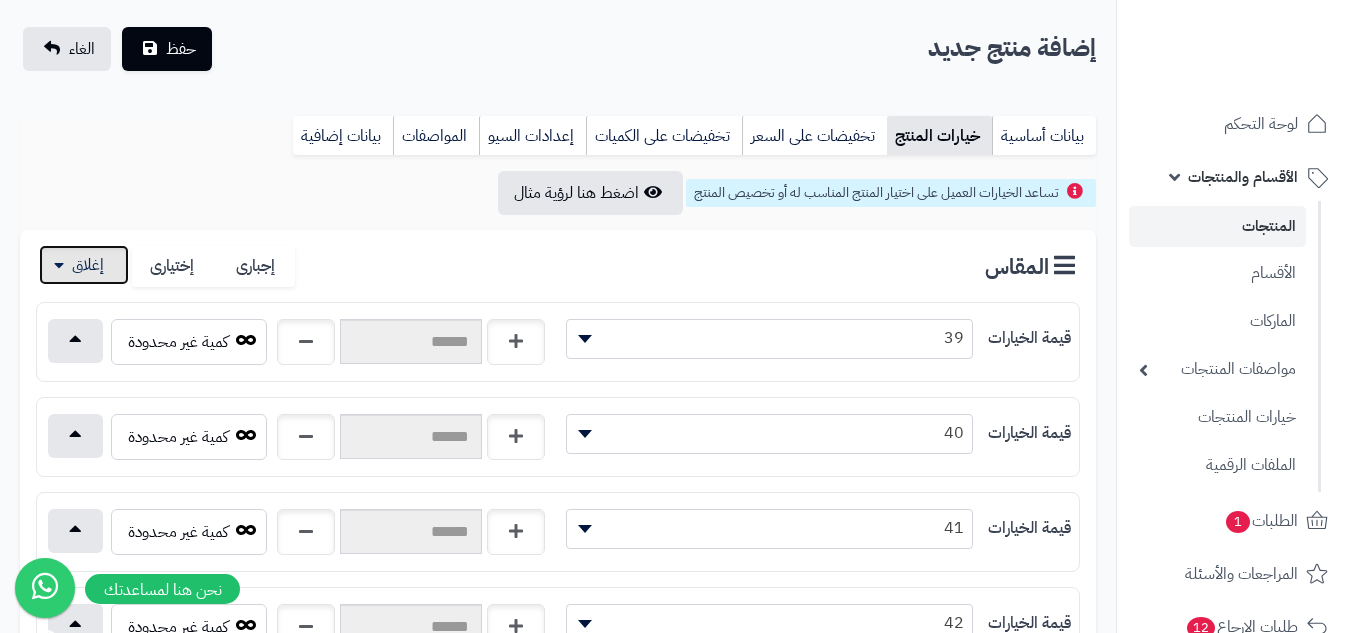 click at bounding box center (84, 265) 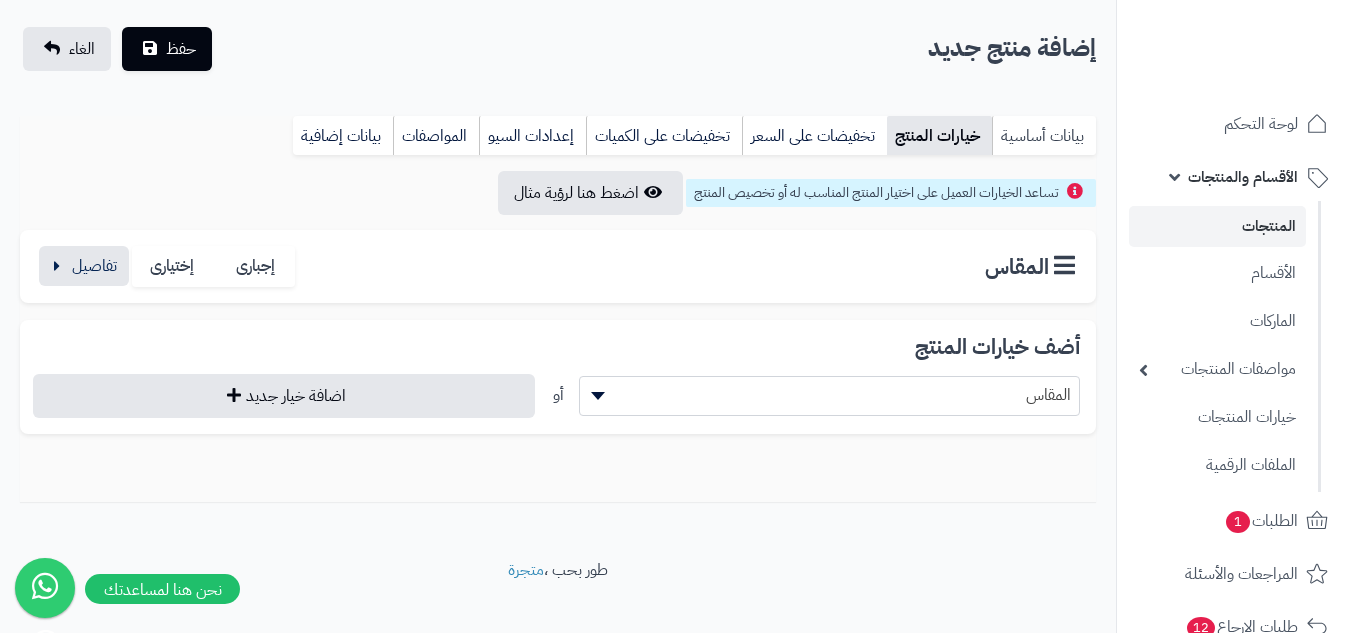 click on "بيانات أساسية" at bounding box center [1044, 136] 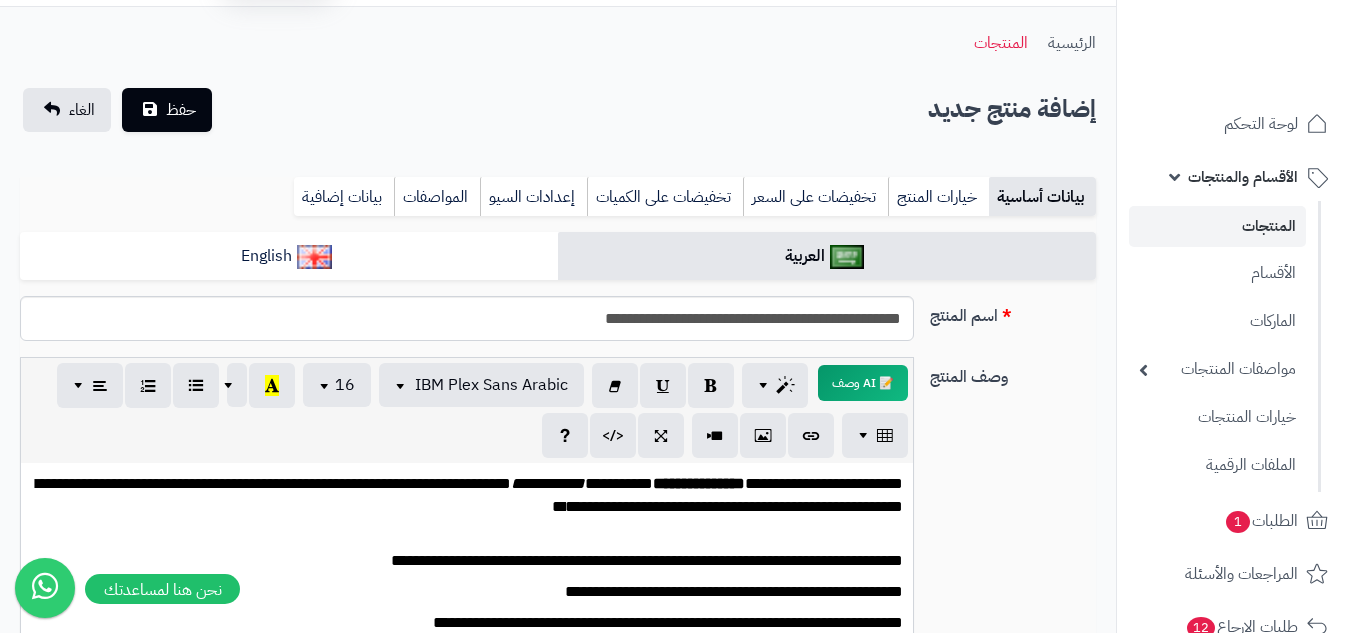 scroll, scrollTop: 0, scrollLeft: 0, axis: both 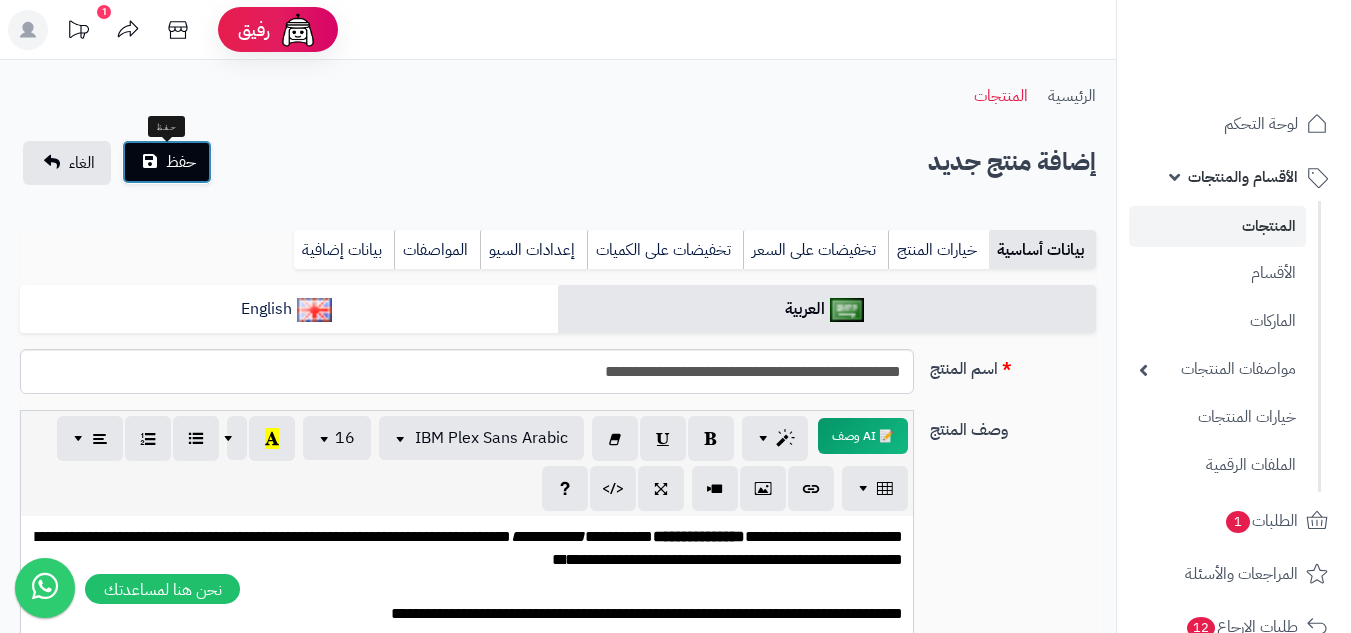 click on "حفظ" at bounding box center [181, 162] 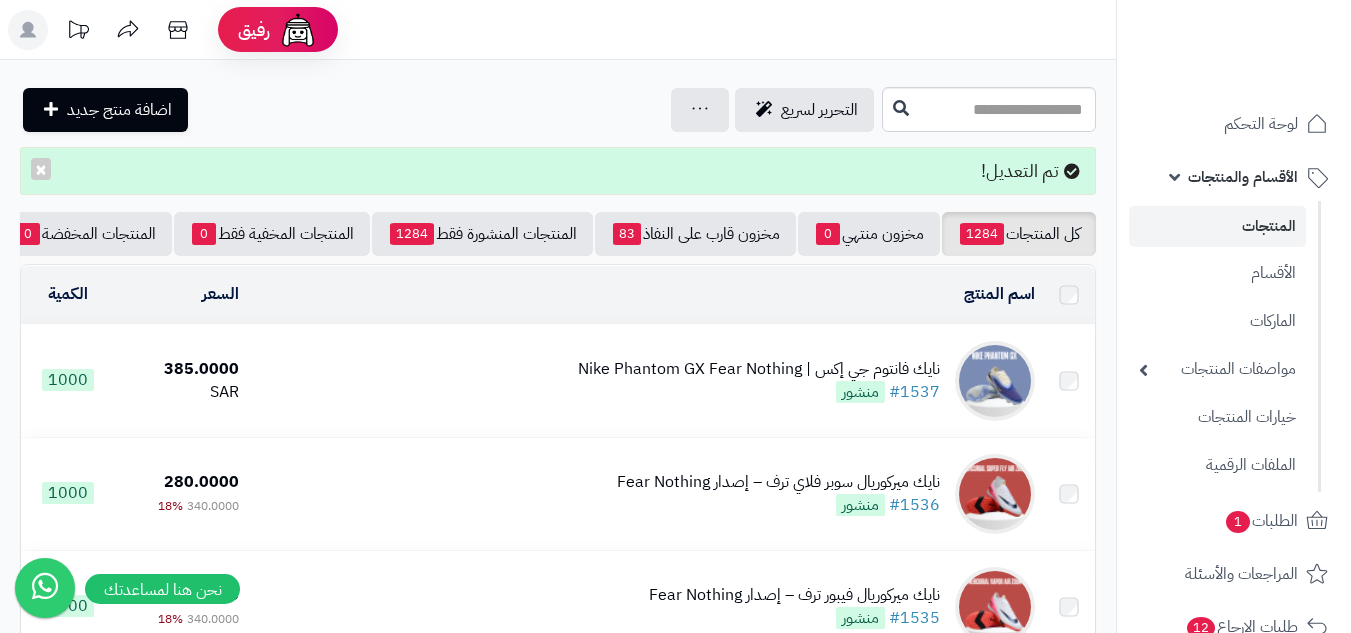 scroll, scrollTop: 0, scrollLeft: 0, axis: both 